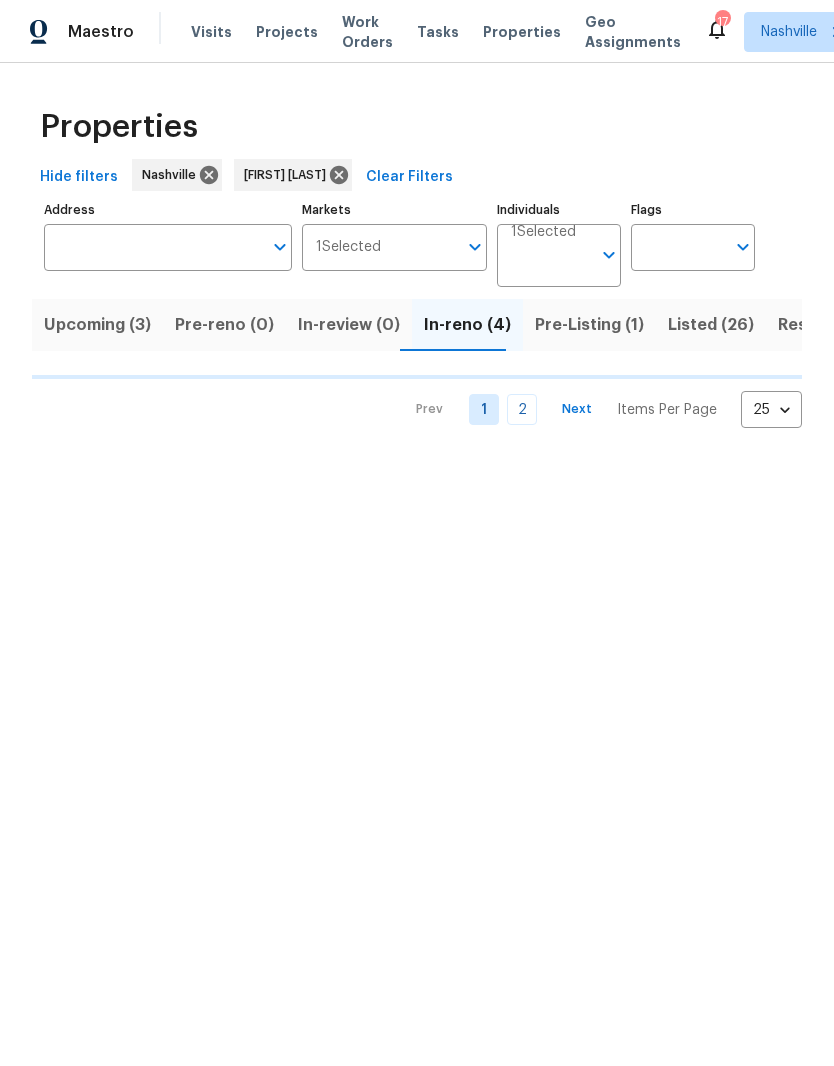 scroll, scrollTop: 0, scrollLeft: 0, axis: both 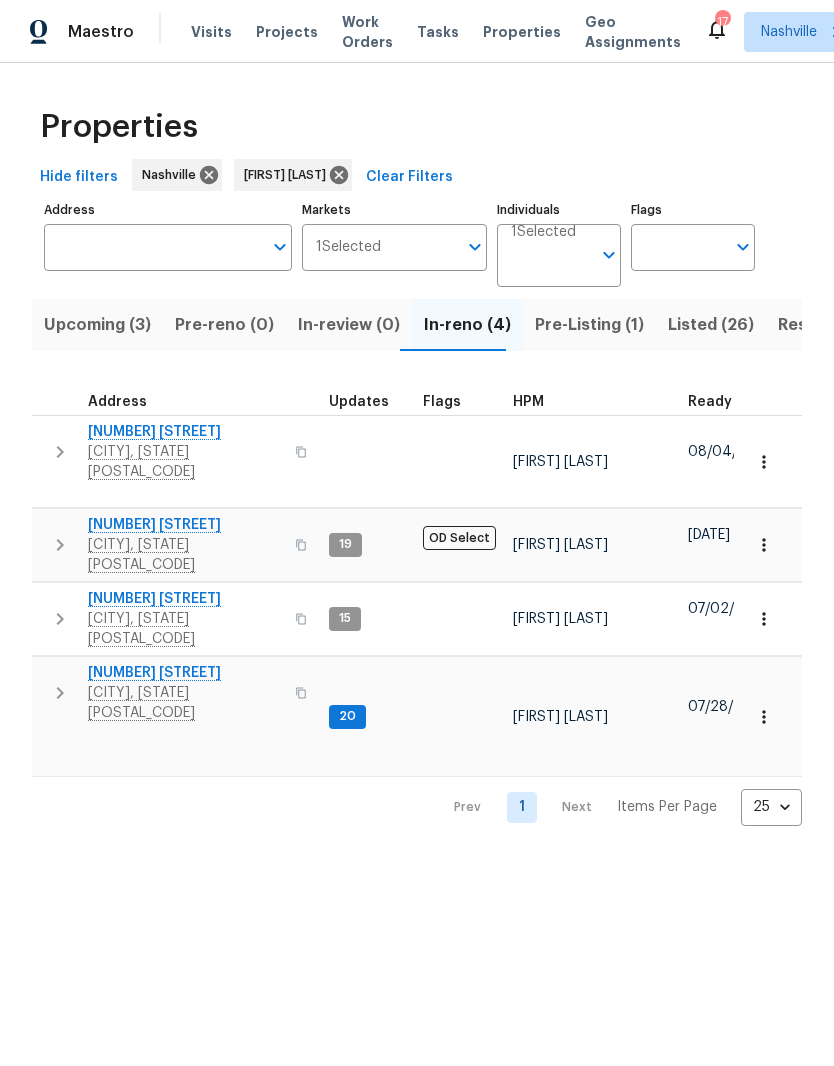 click on "[NUMBER] [STREET]" at bounding box center [185, 599] 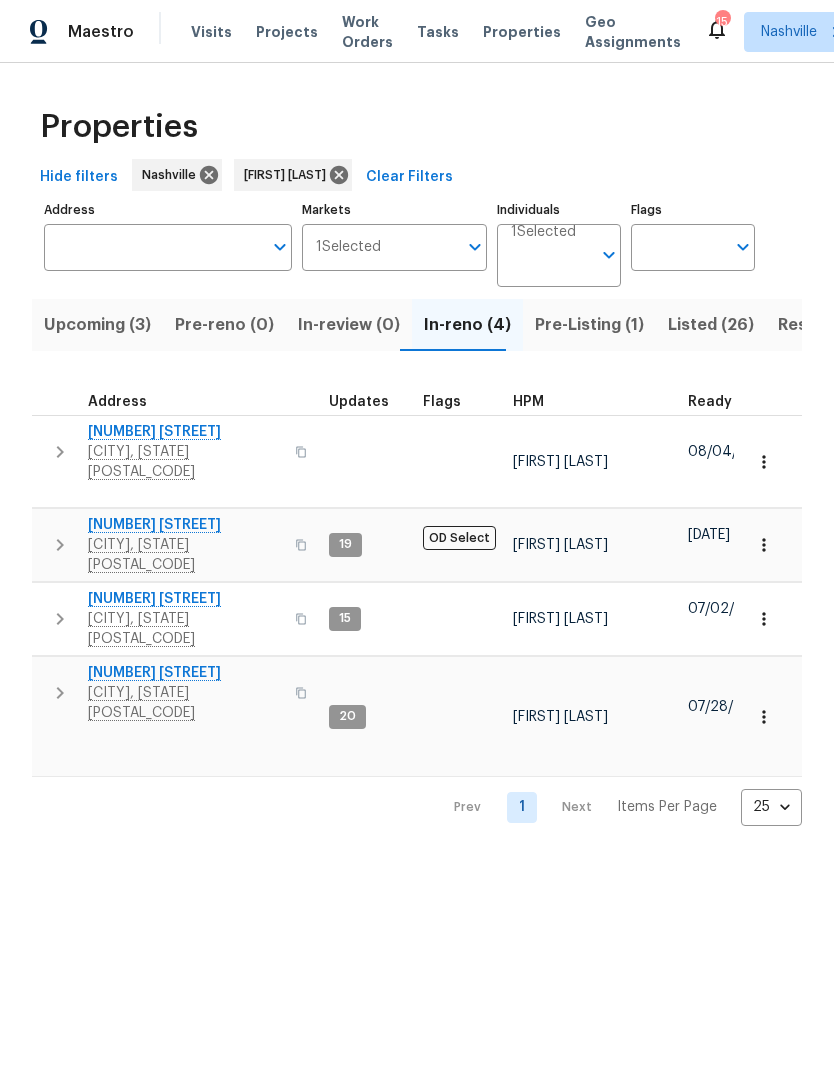 click on "Upcoming (3)" at bounding box center (97, 325) 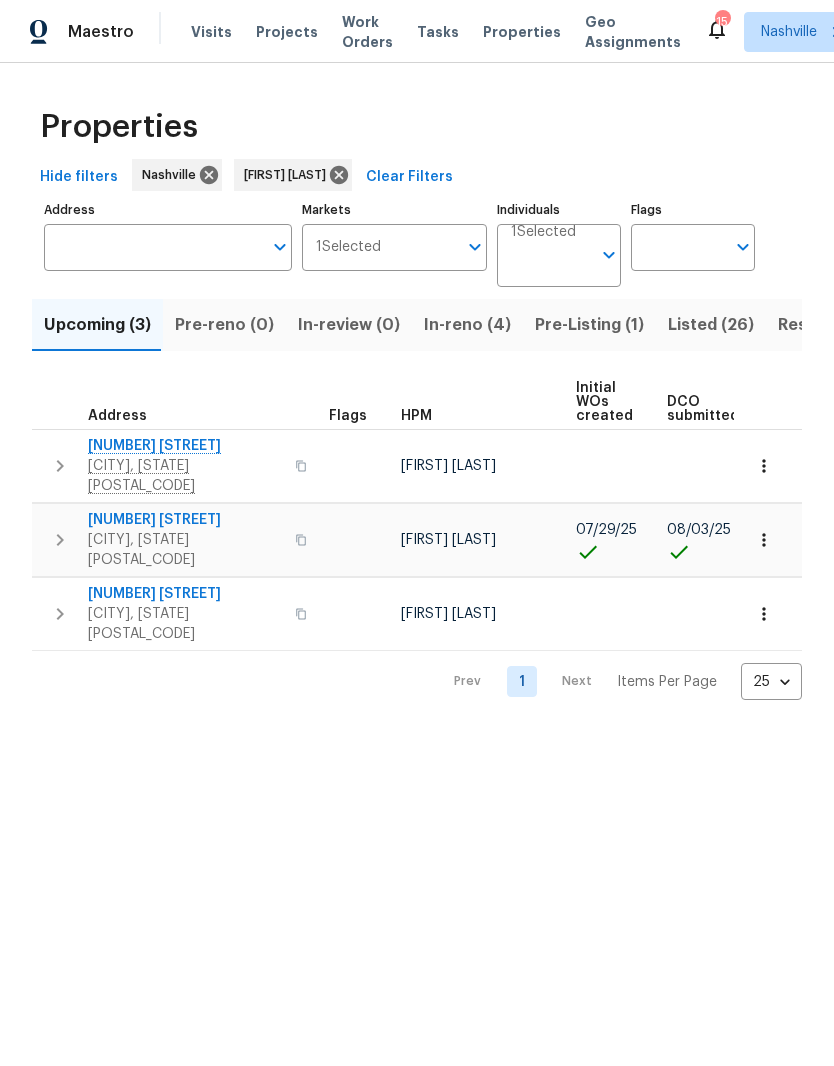 scroll, scrollTop: 0, scrollLeft: 0, axis: both 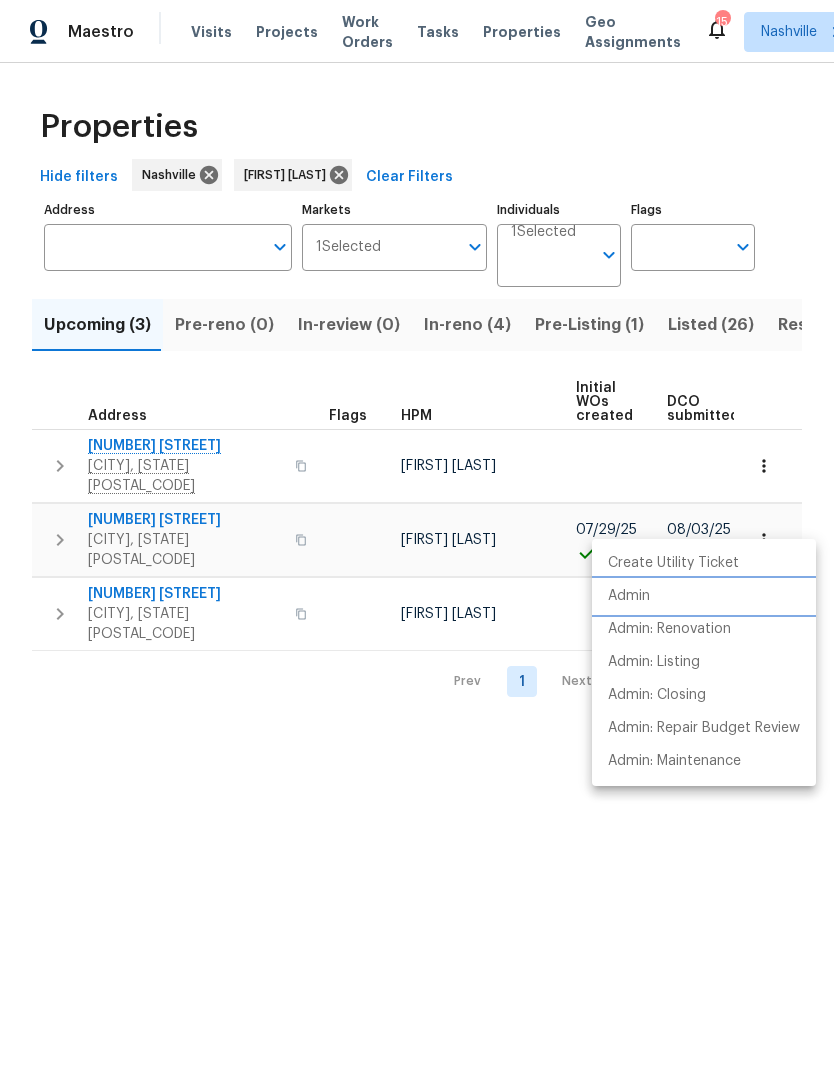 click on "Admin" at bounding box center (629, 596) 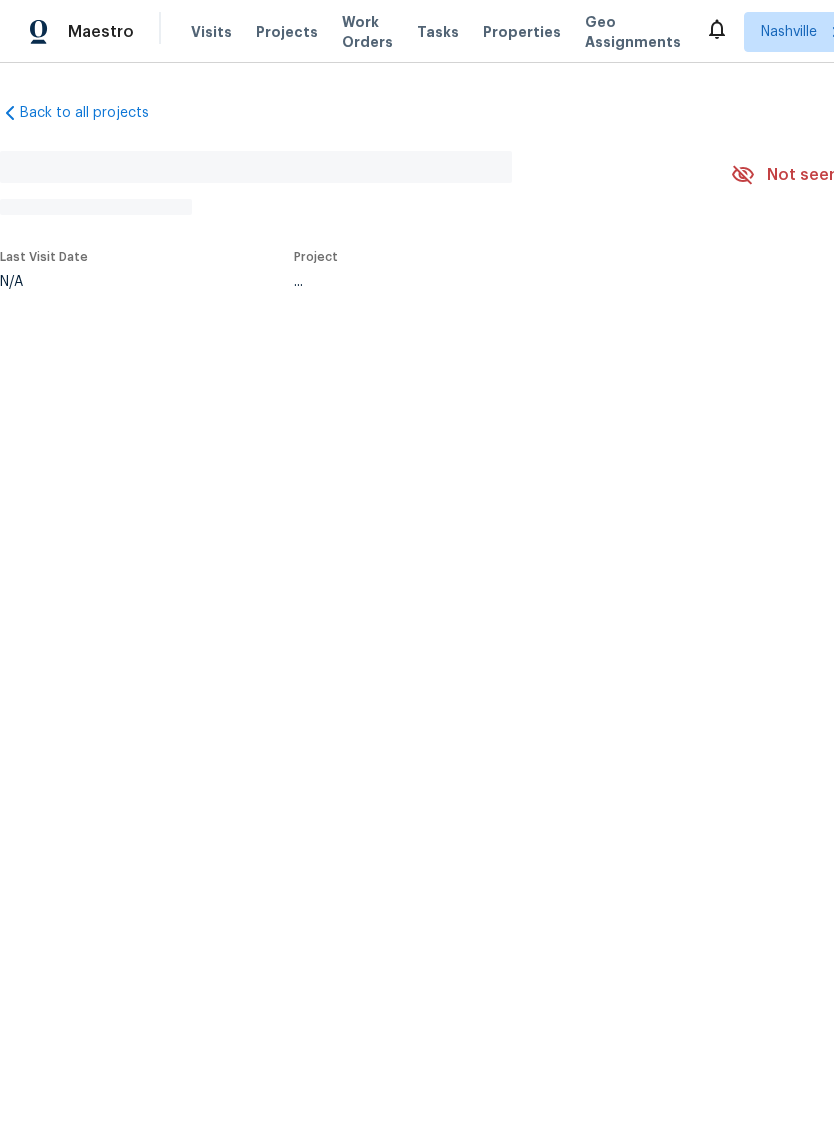 scroll, scrollTop: 0, scrollLeft: 0, axis: both 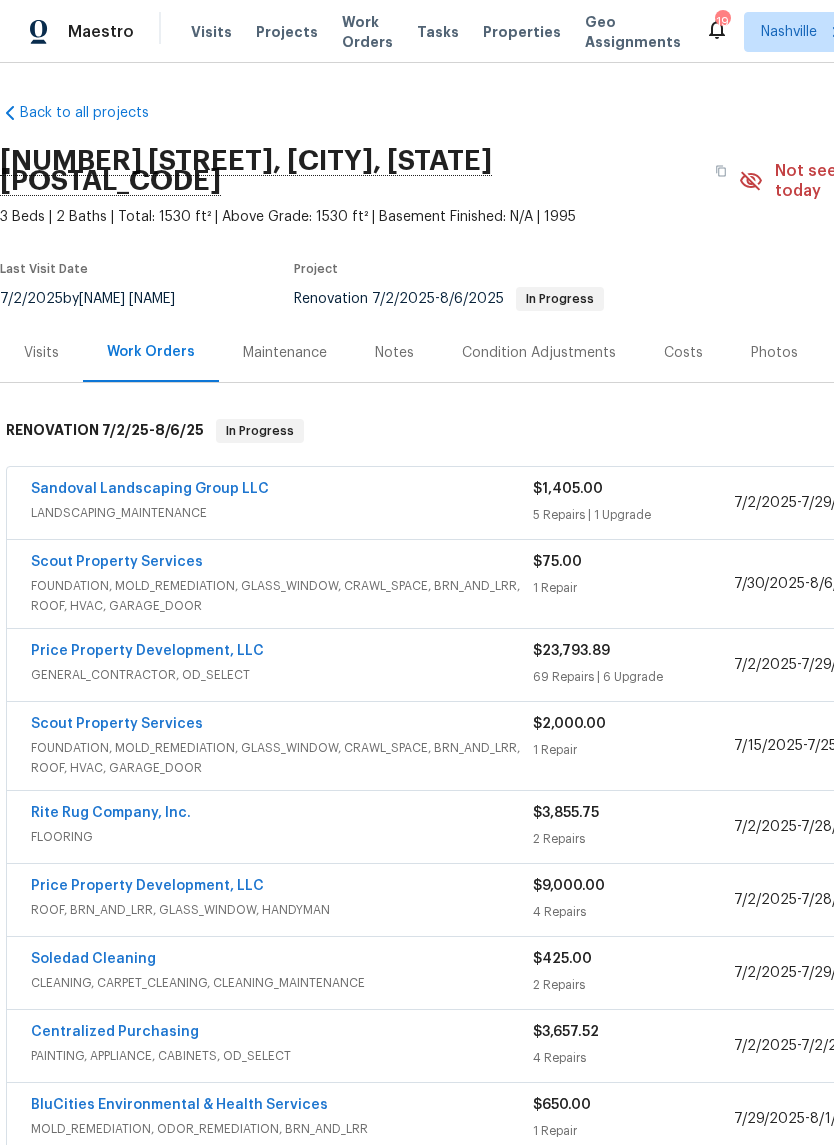 click on "Scout Property Services" at bounding box center (117, 562) 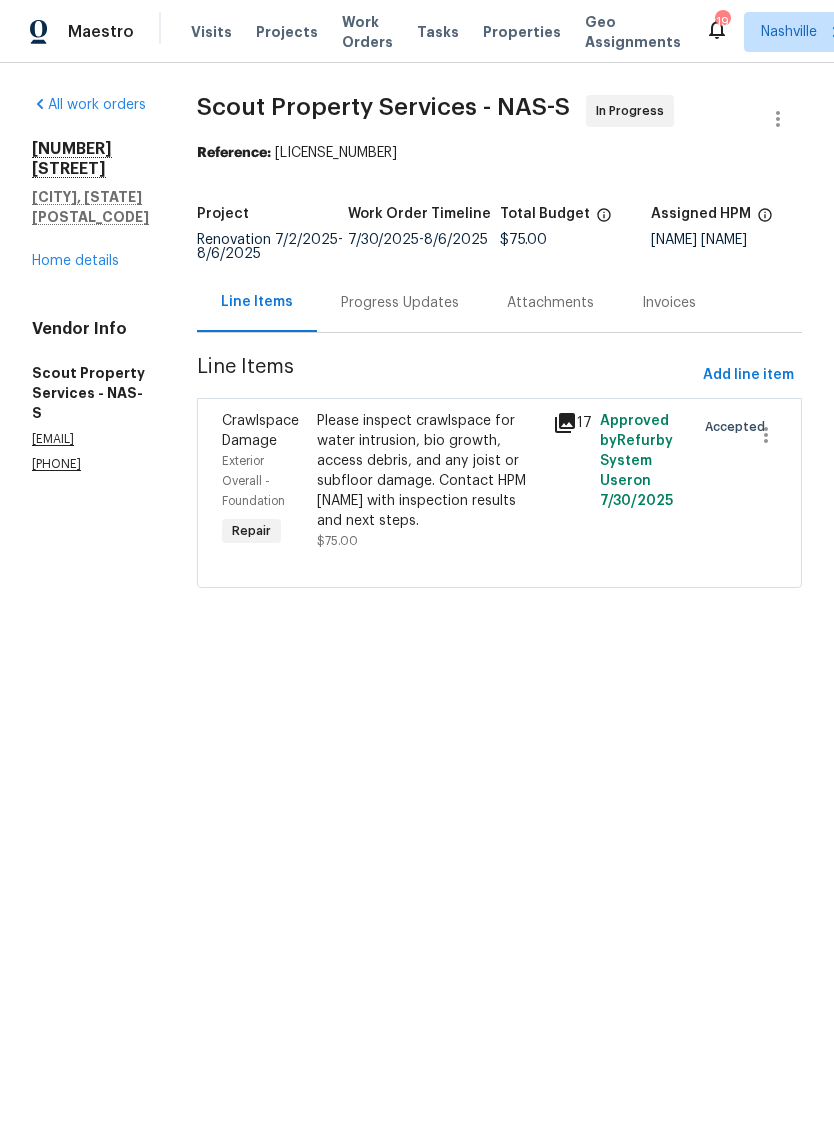 click on "Progress Updates" at bounding box center (400, 302) 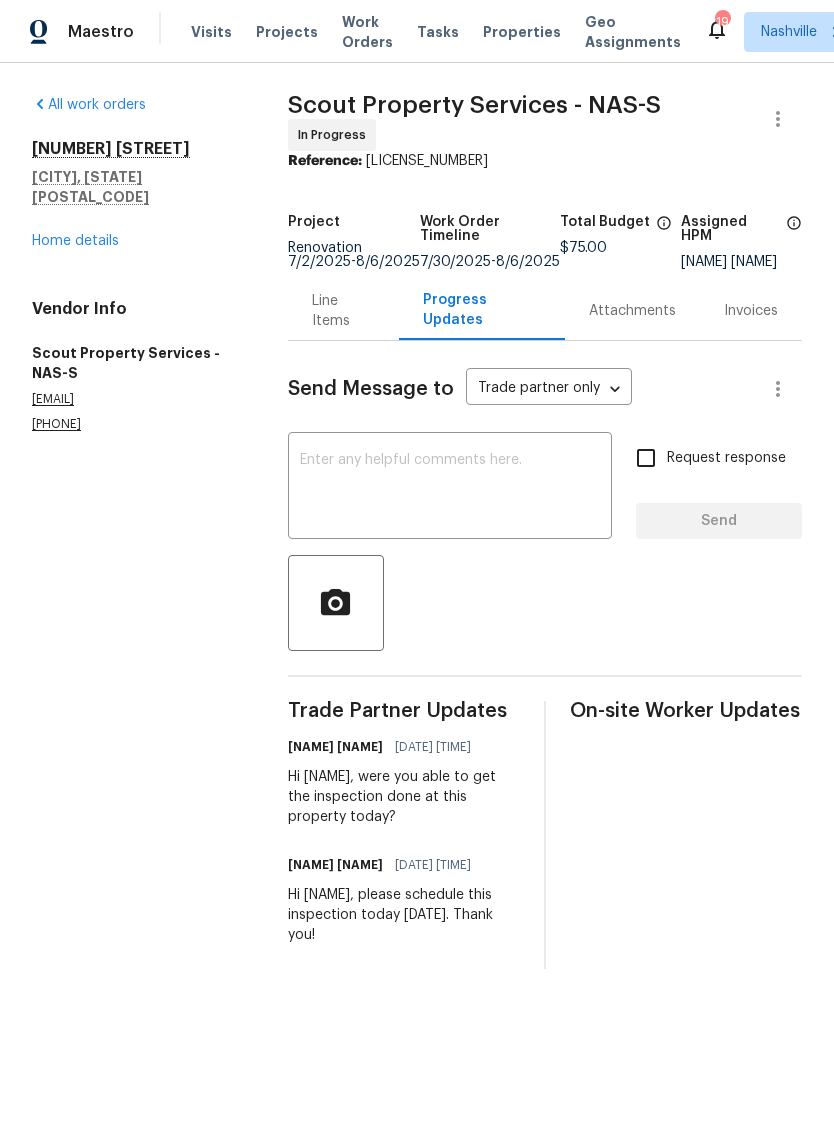 click on "Home details" at bounding box center [75, 241] 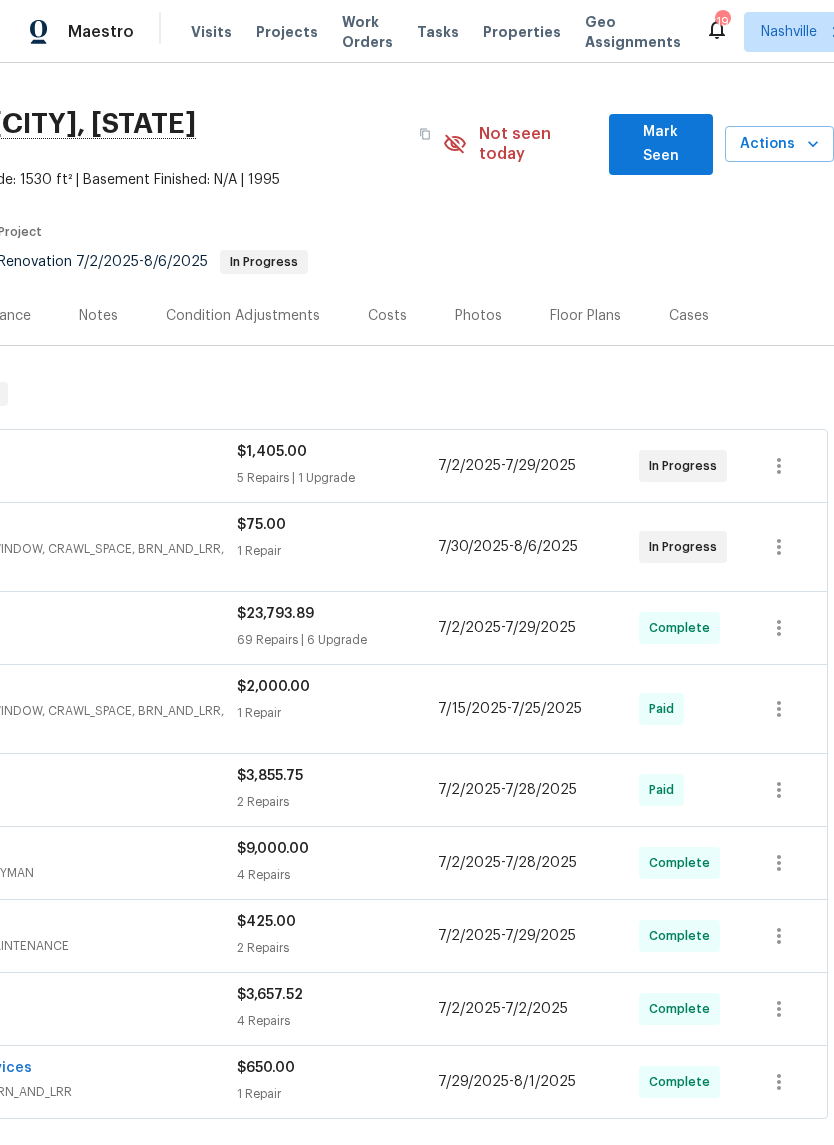 scroll, scrollTop: 39, scrollLeft: 296, axis: both 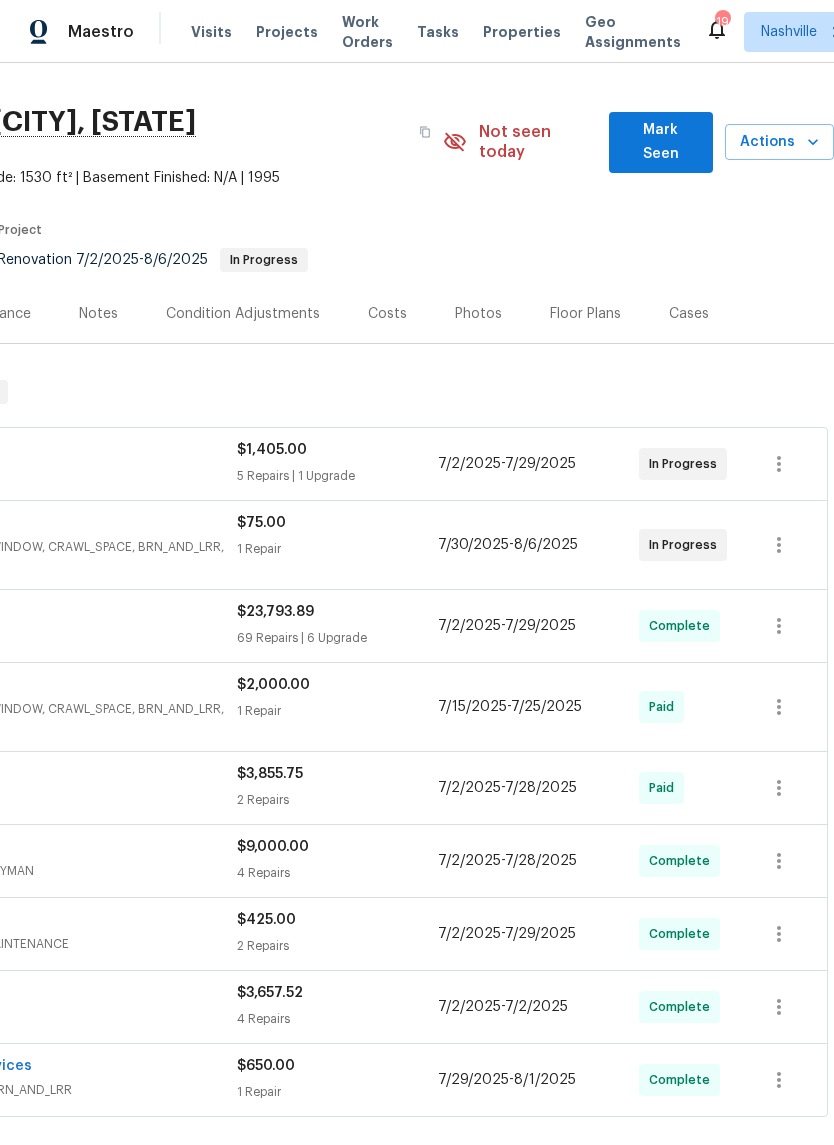 click on "Mark Seen" at bounding box center (661, 142) 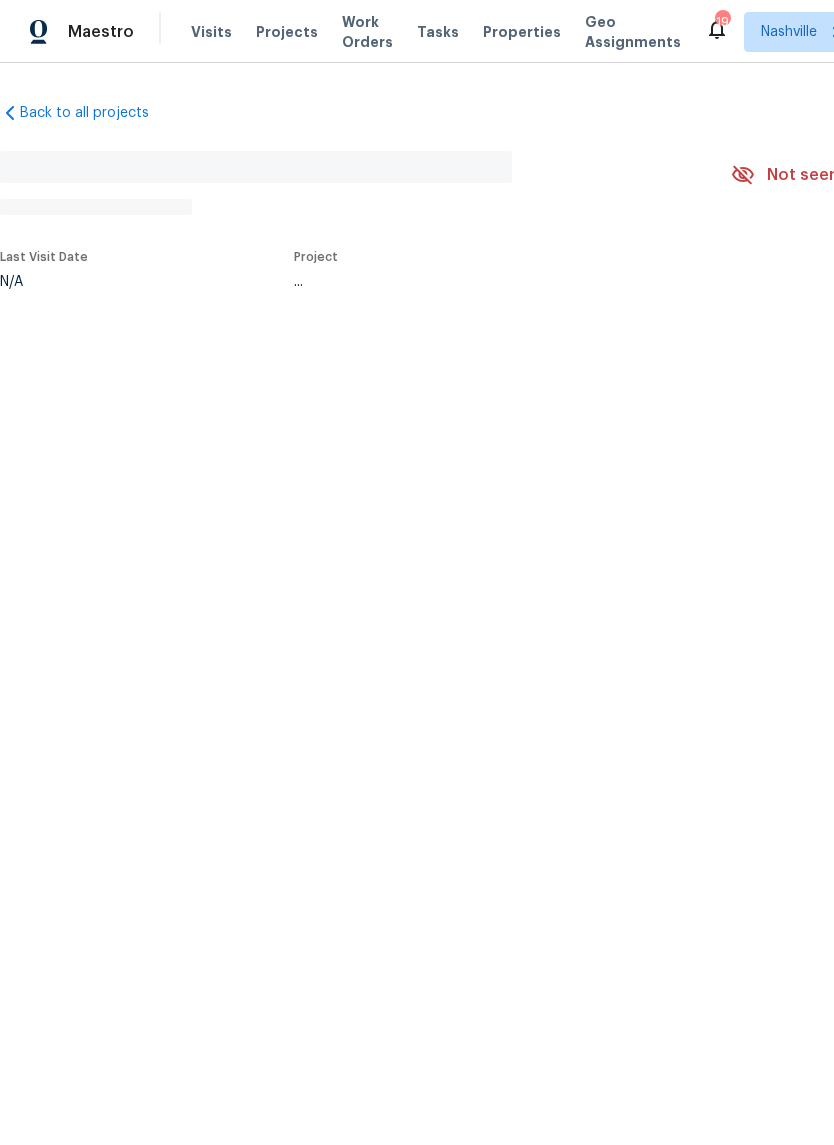 scroll, scrollTop: 0, scrollLeft: 0, axis: both 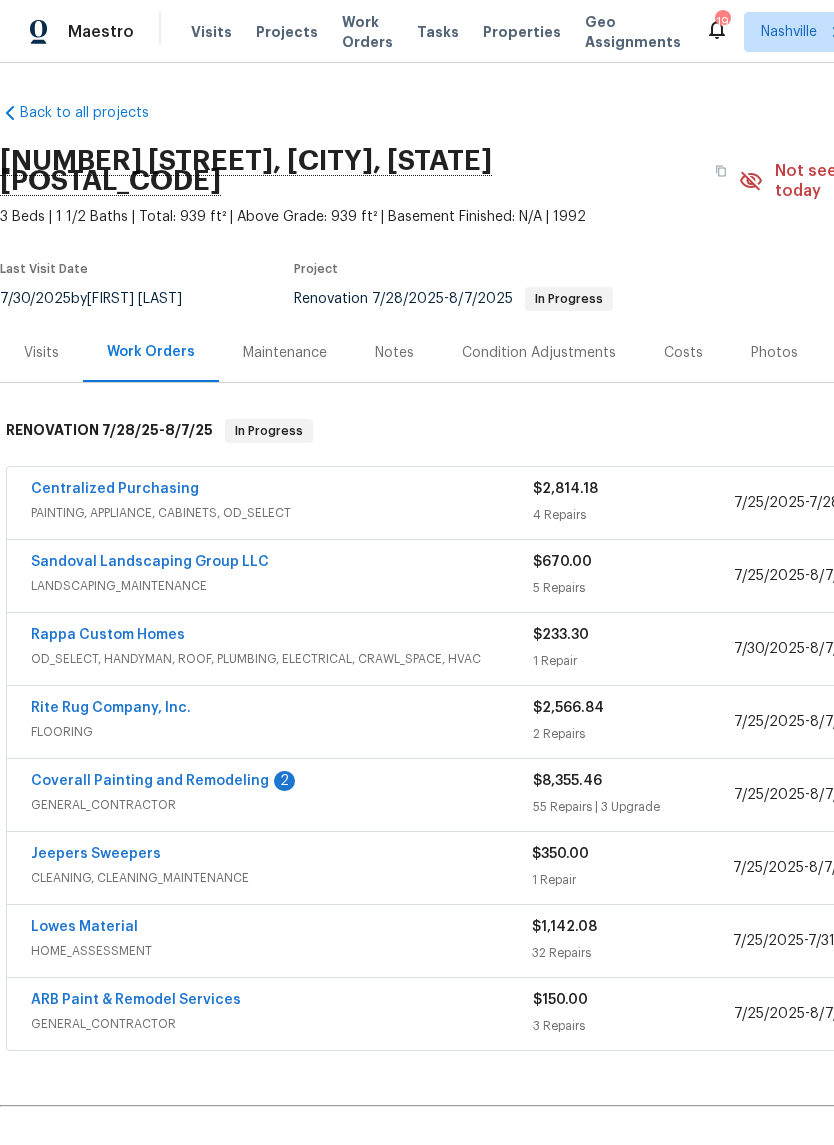 click on "Coverall Painting and Remodeling" at bounding box center [150, 781] 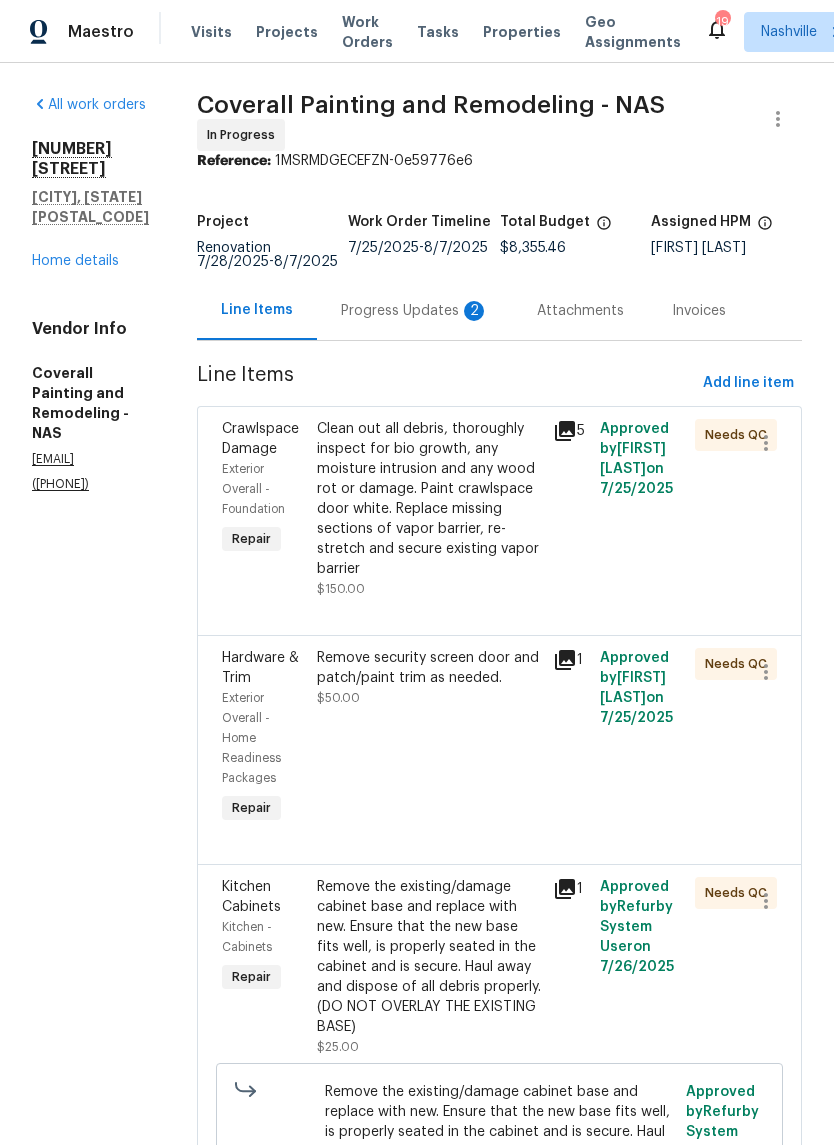 click on "Progress Updates 2" at bounding box center [415, 311] 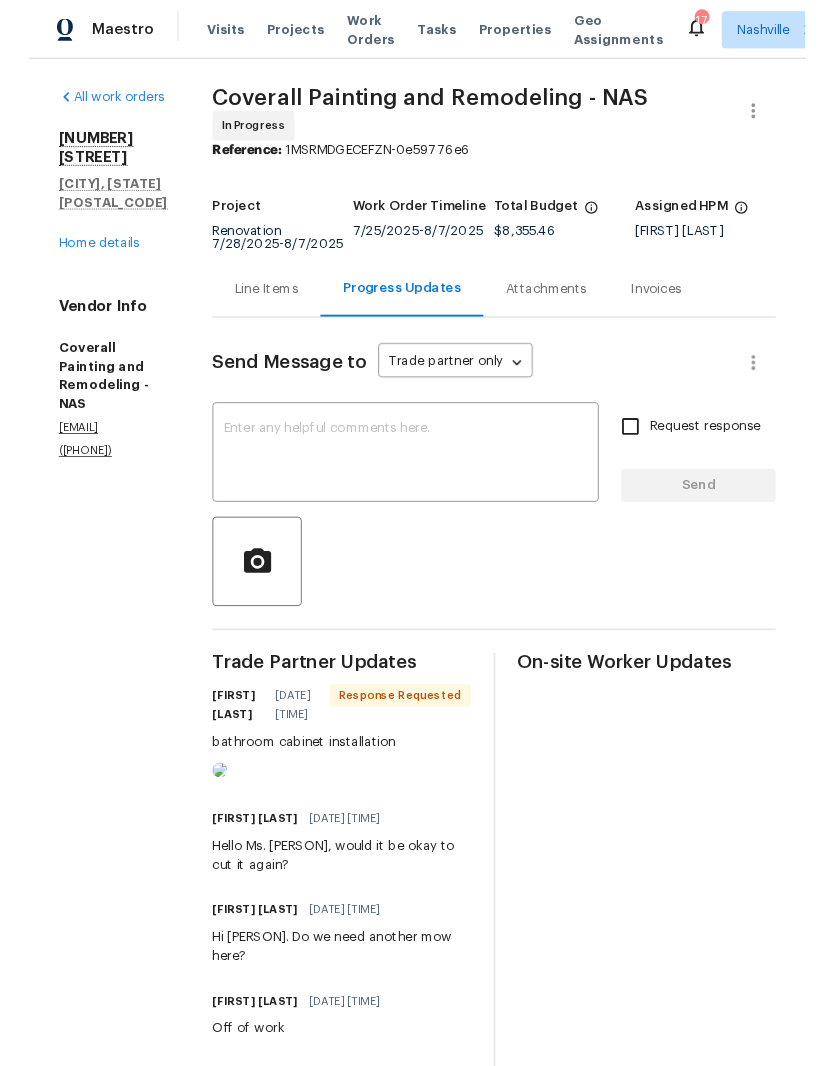 scroll, scrollTop: 0, scrollLeft: 0, axis: both 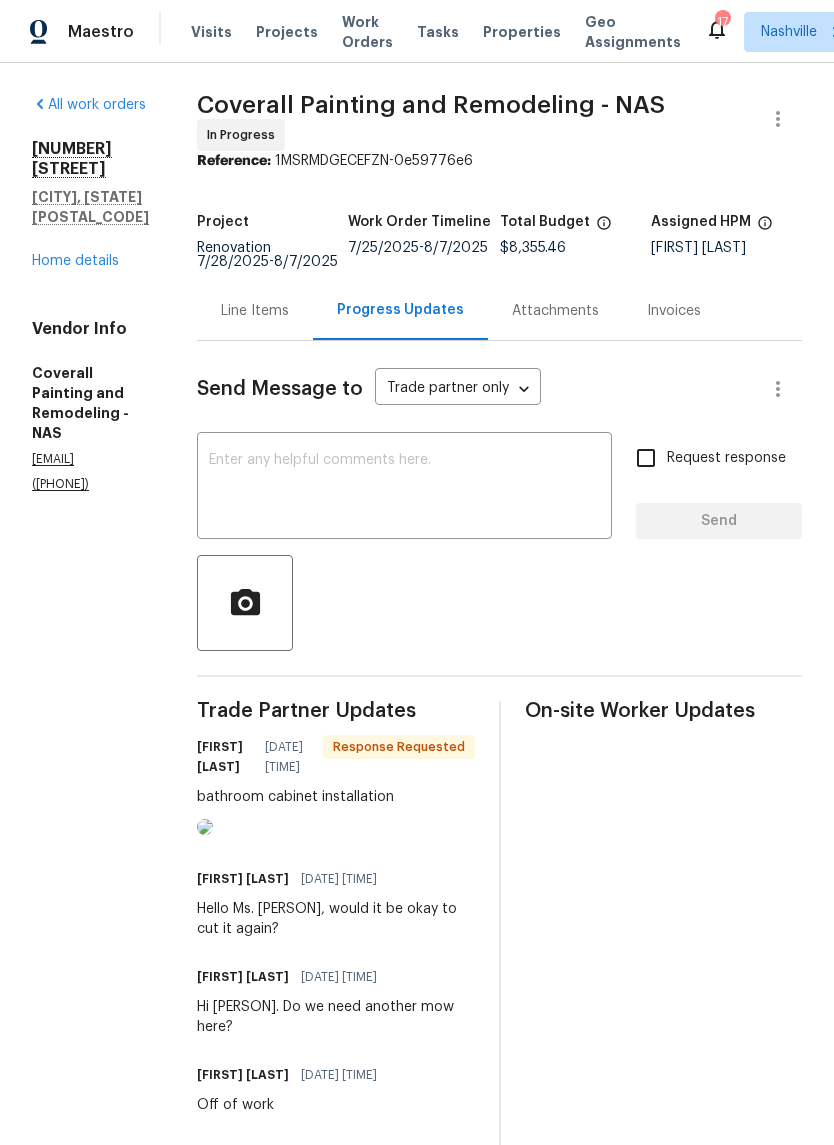 click at bounding box center [404, 488] 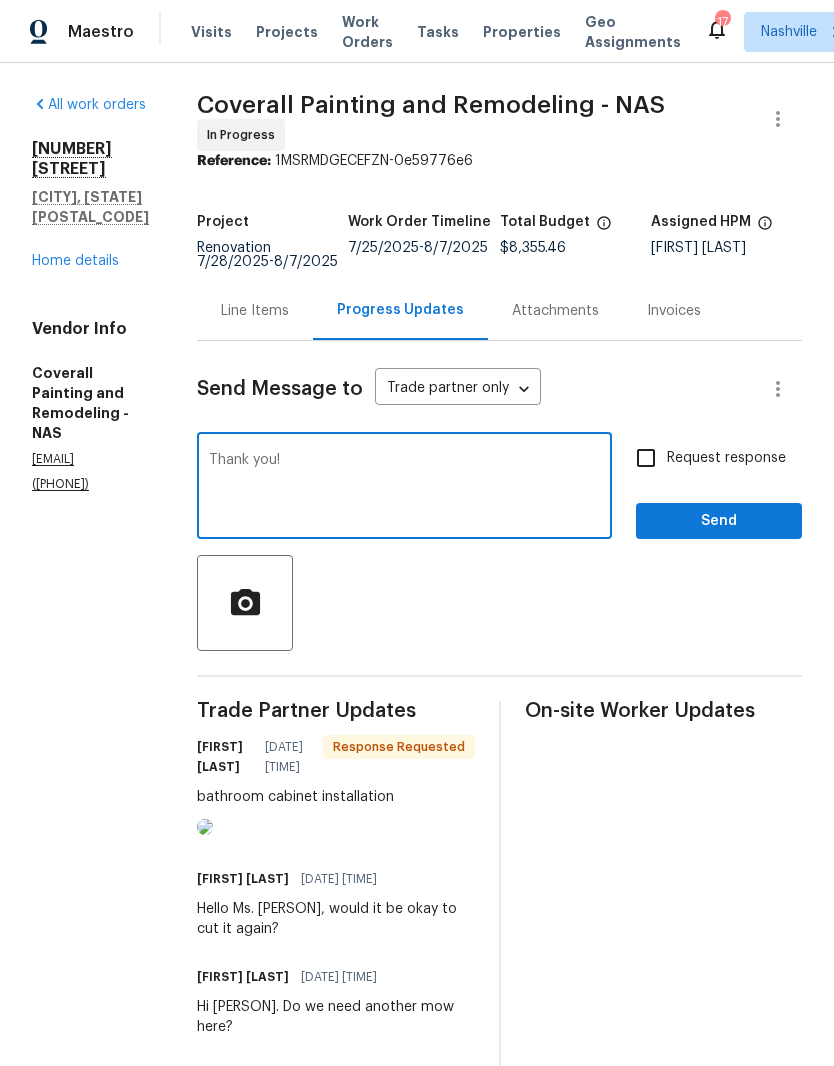 type on "Thank you!" 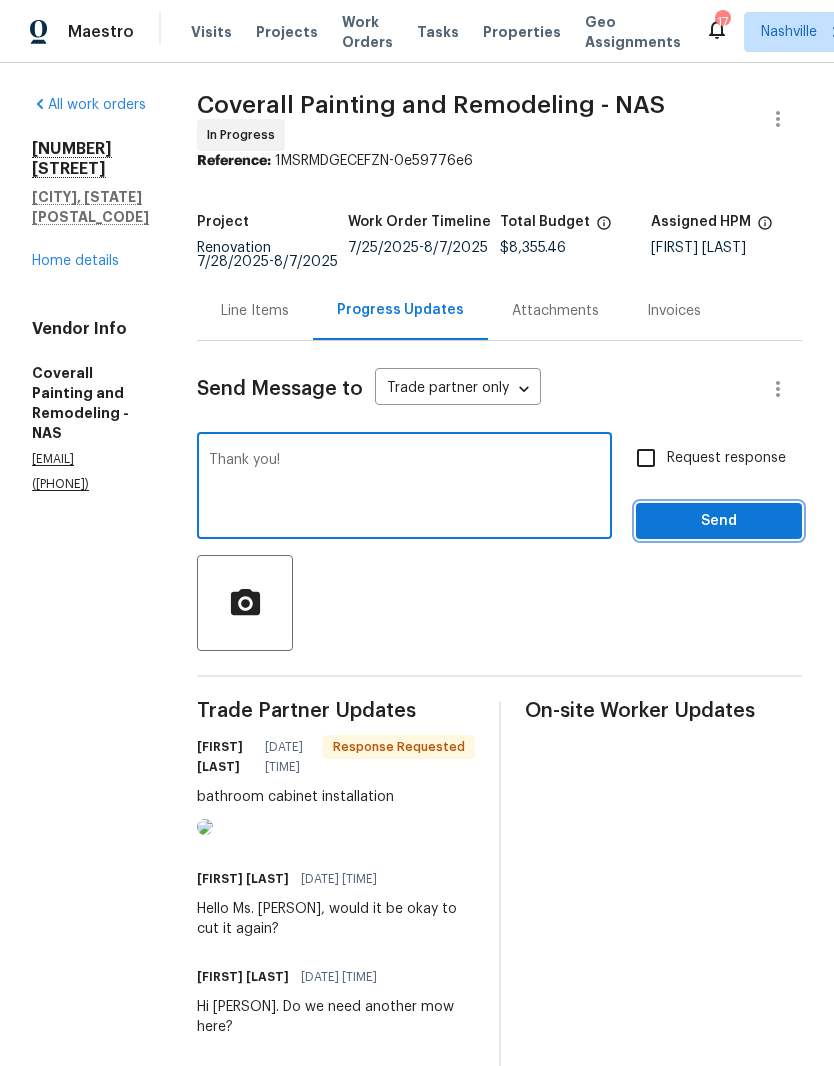click on "Send" at bounding box center [719, 521] 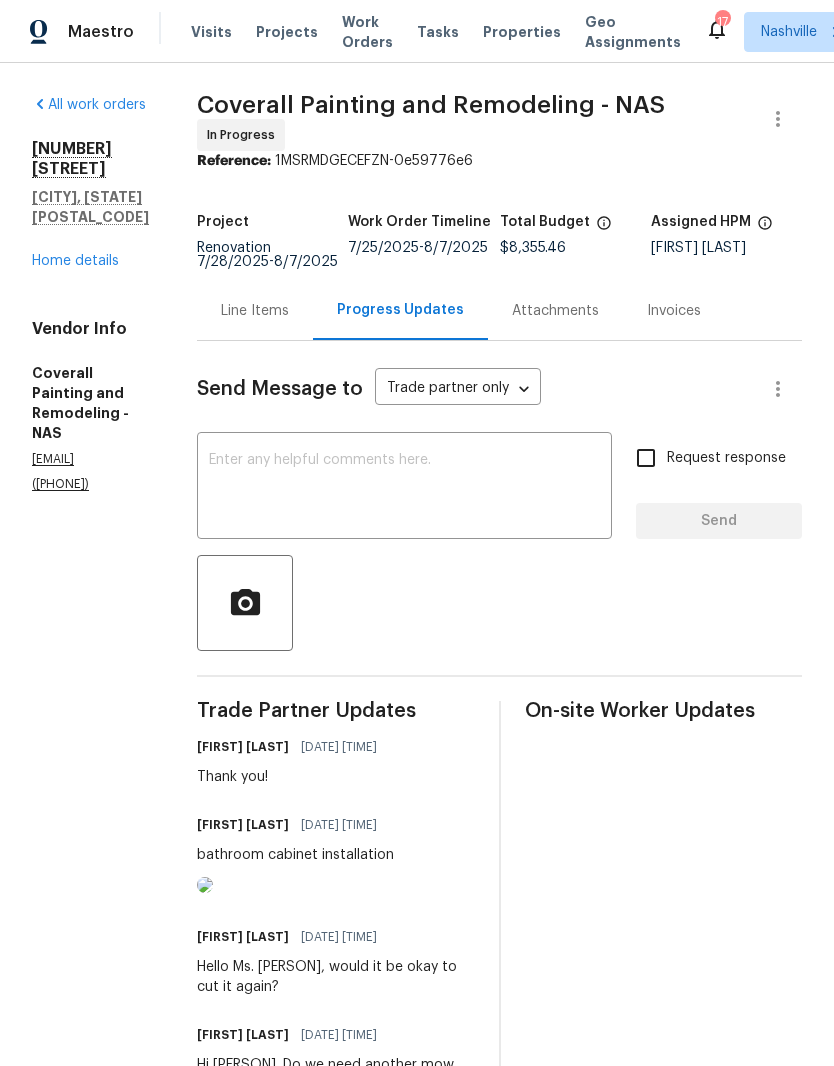click at bounding box center [404, 488] 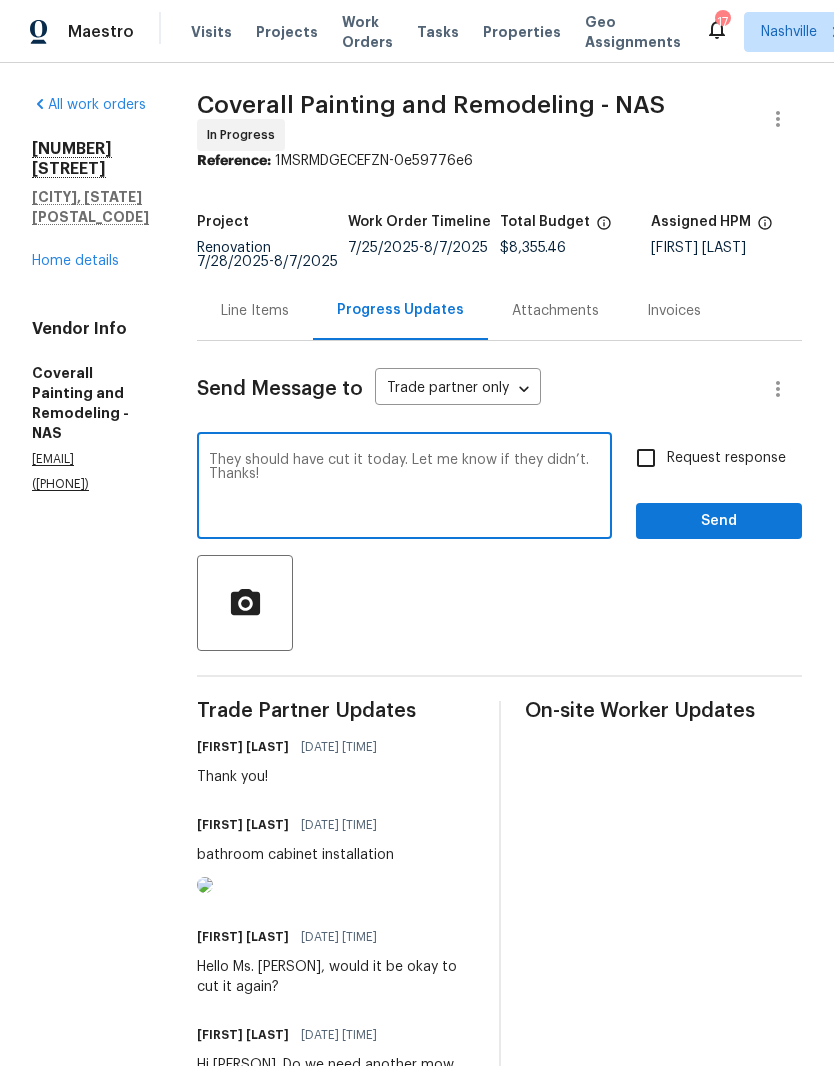 click on "They should have cut it today. Let me know if they didn’t. Thanks!" at bounding box center (404, 488) 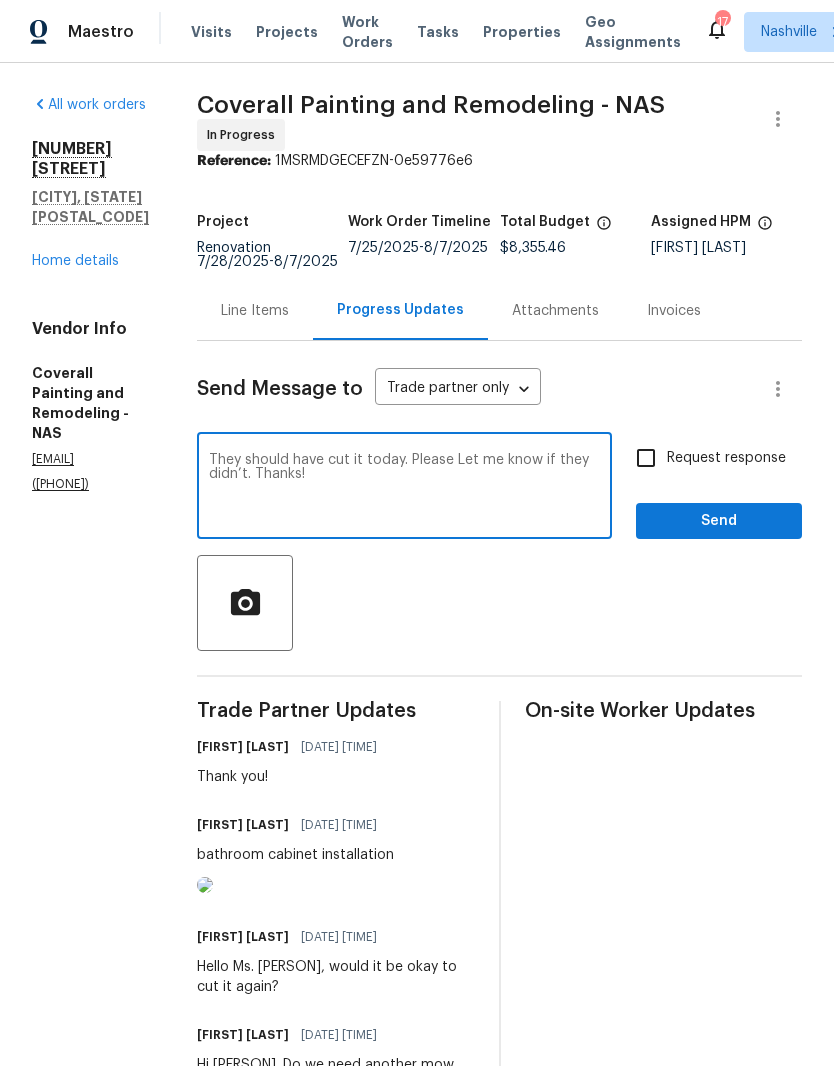 type on "They should have cut it today. Please Let me know if they didn’t. Thanks!" 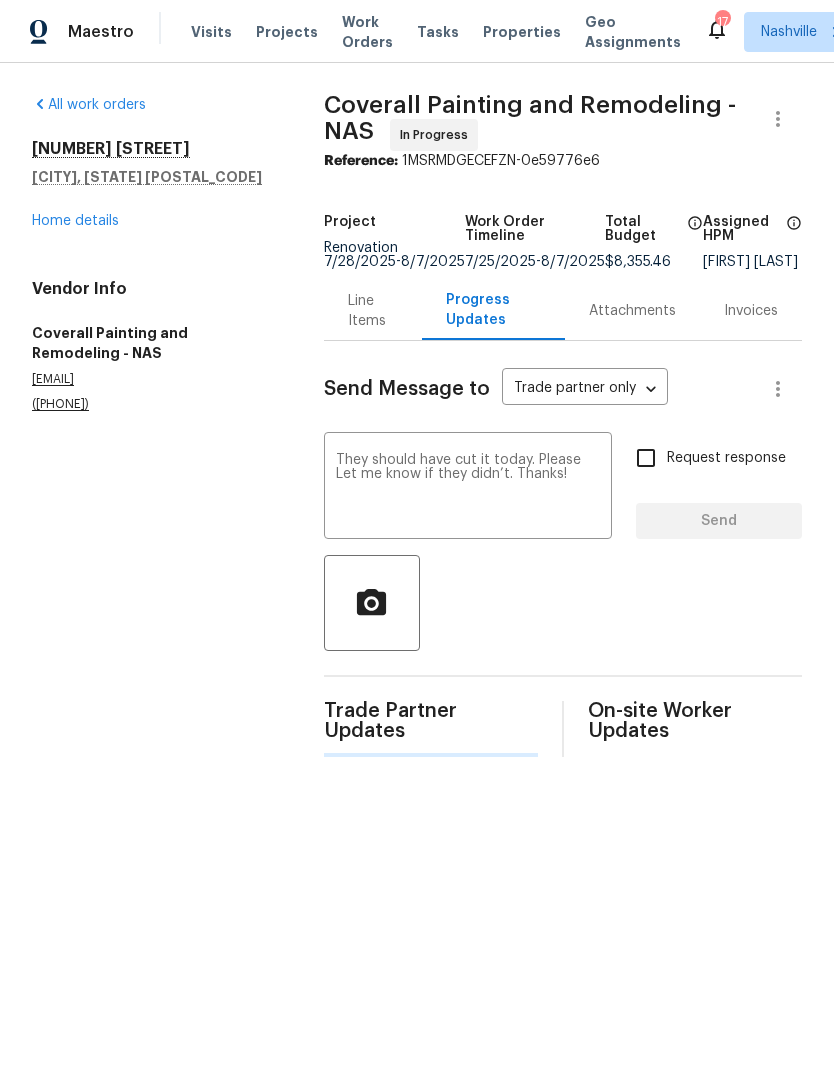 type 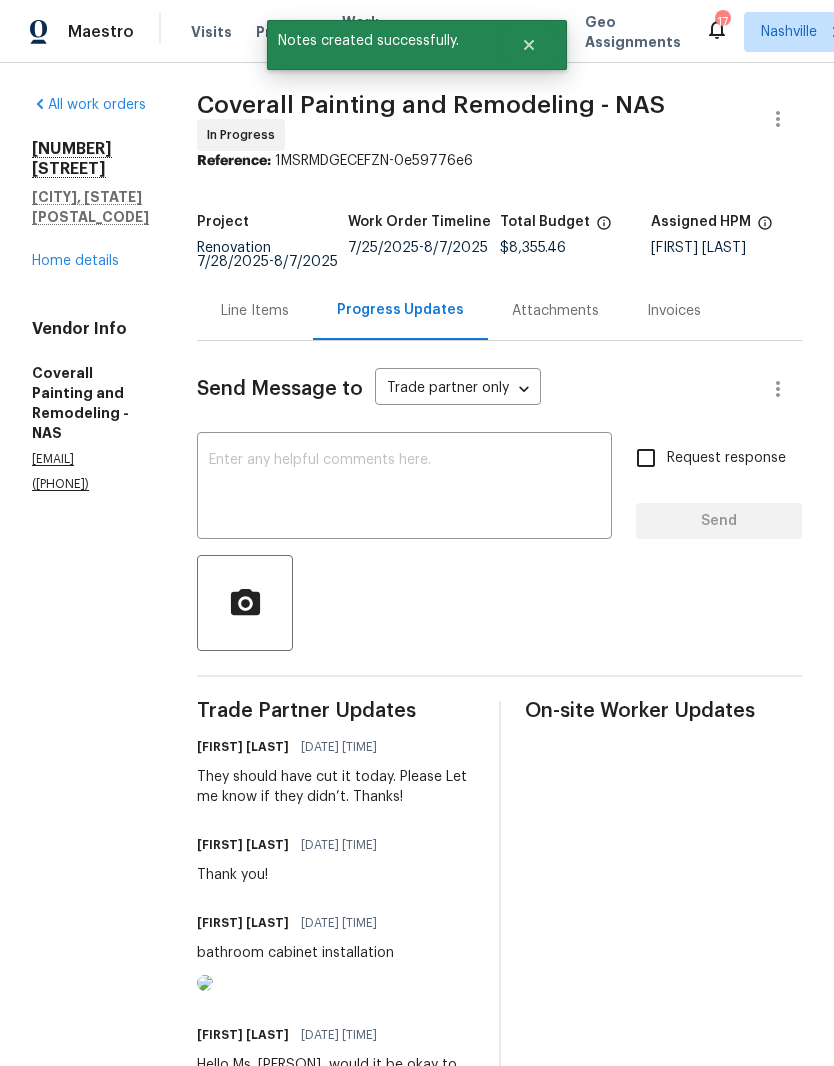 click on "Home details" at bounding box center (75, 261) 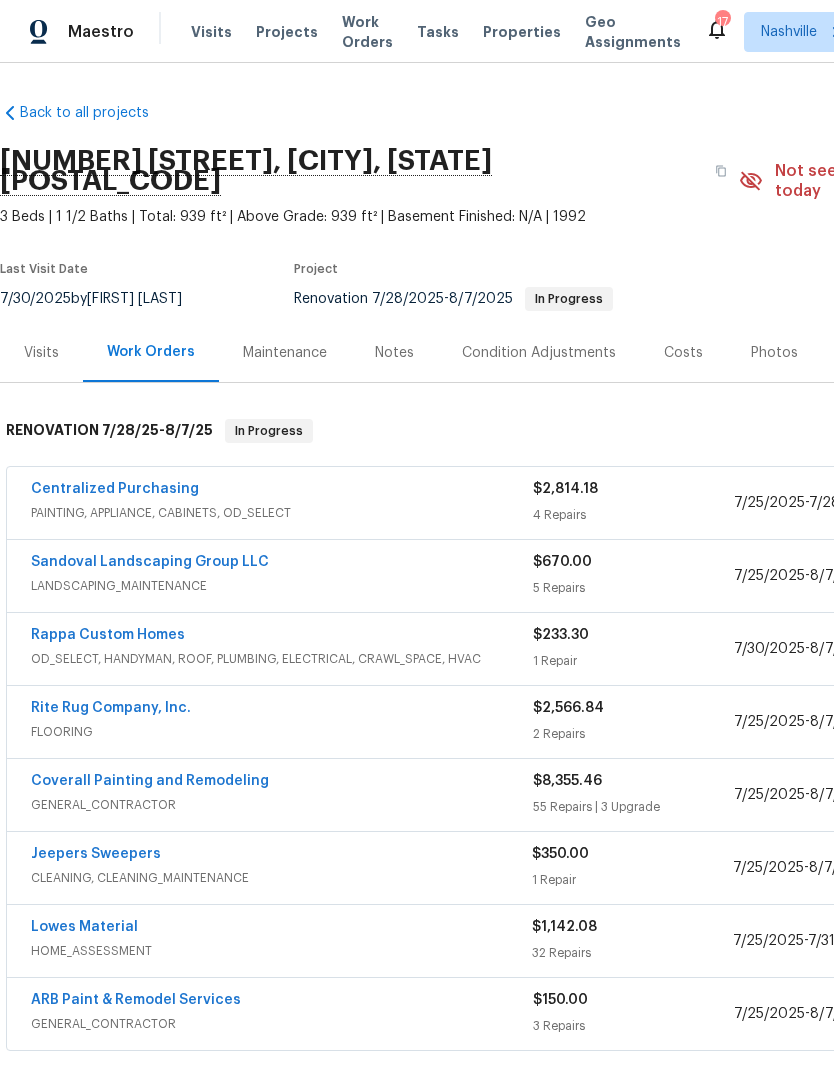 scroll, scrollTop: 0, scrollLeft: 0, axis: both 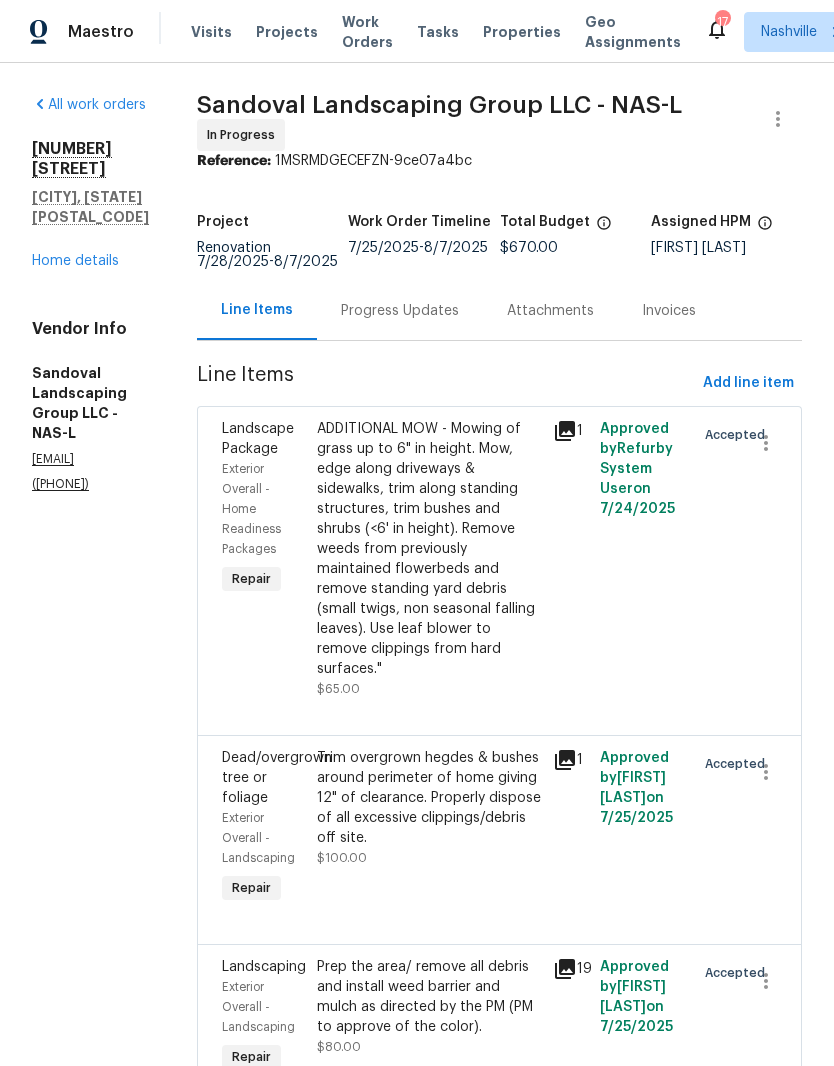 click on "Progress Updates" at bounding box center [400, 311] 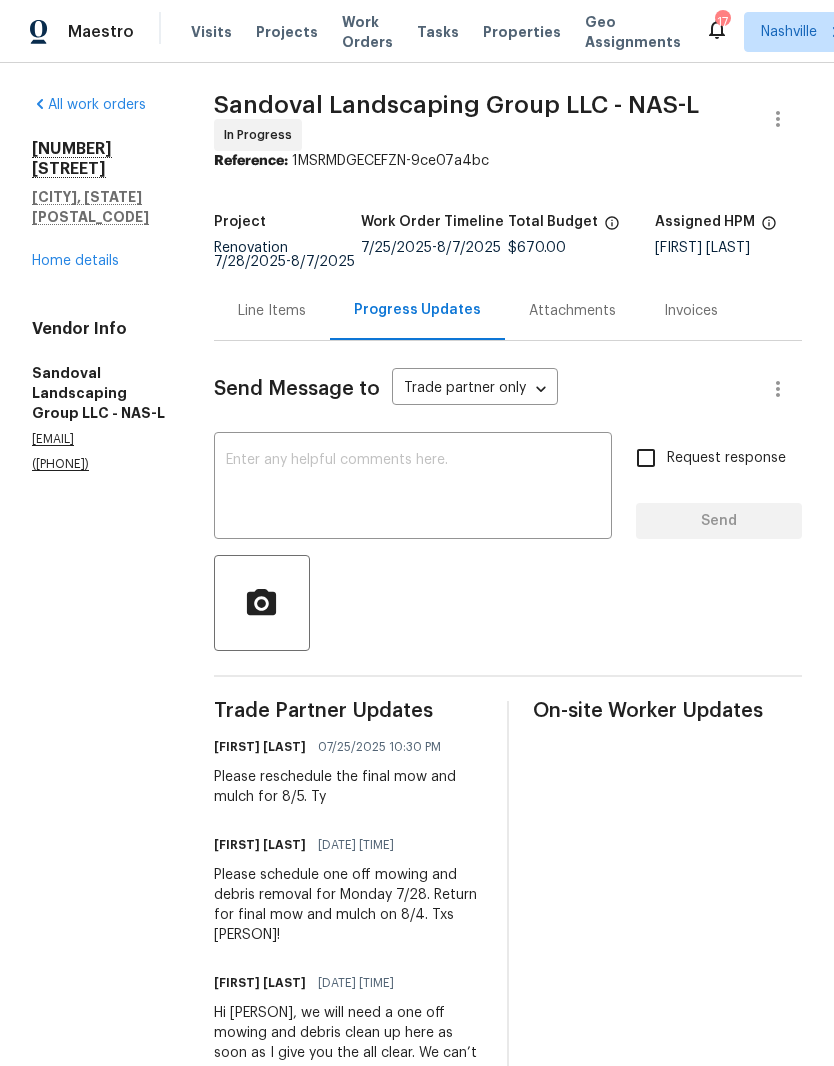 click on "Home details" at bounding box center [75, 261] 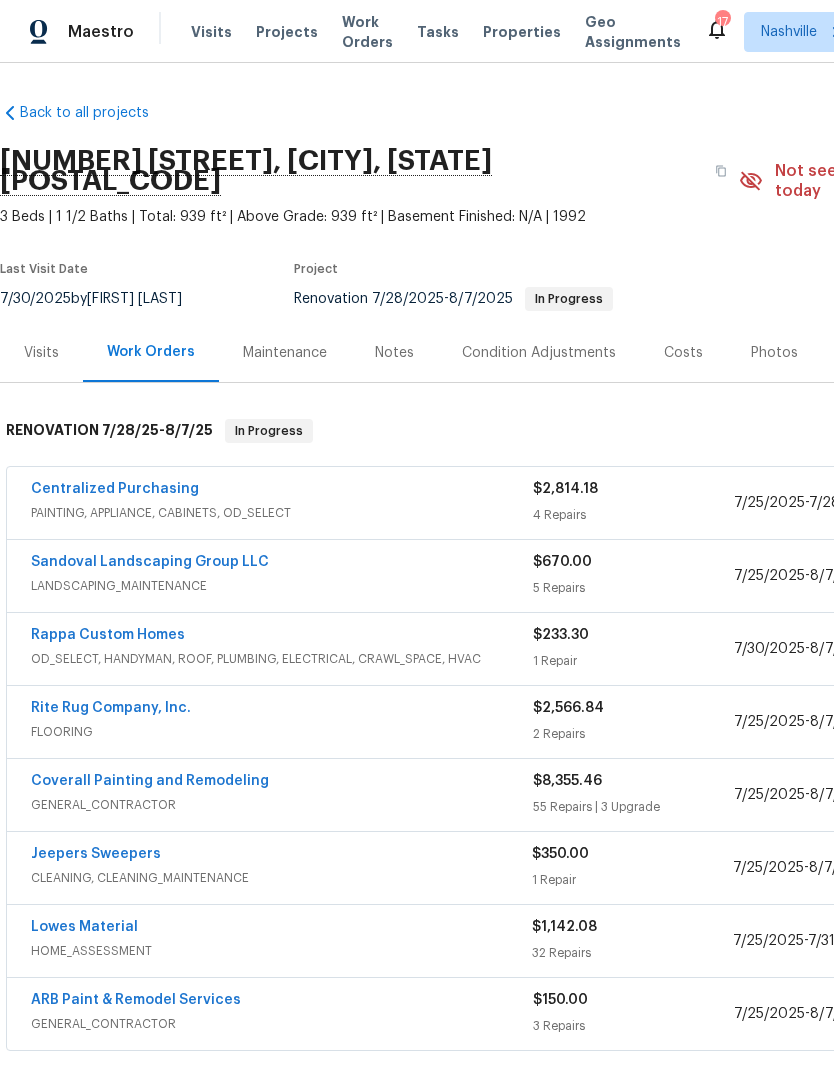 click on "Rite Rug Company, Inc." at bounding box center (111, 708) 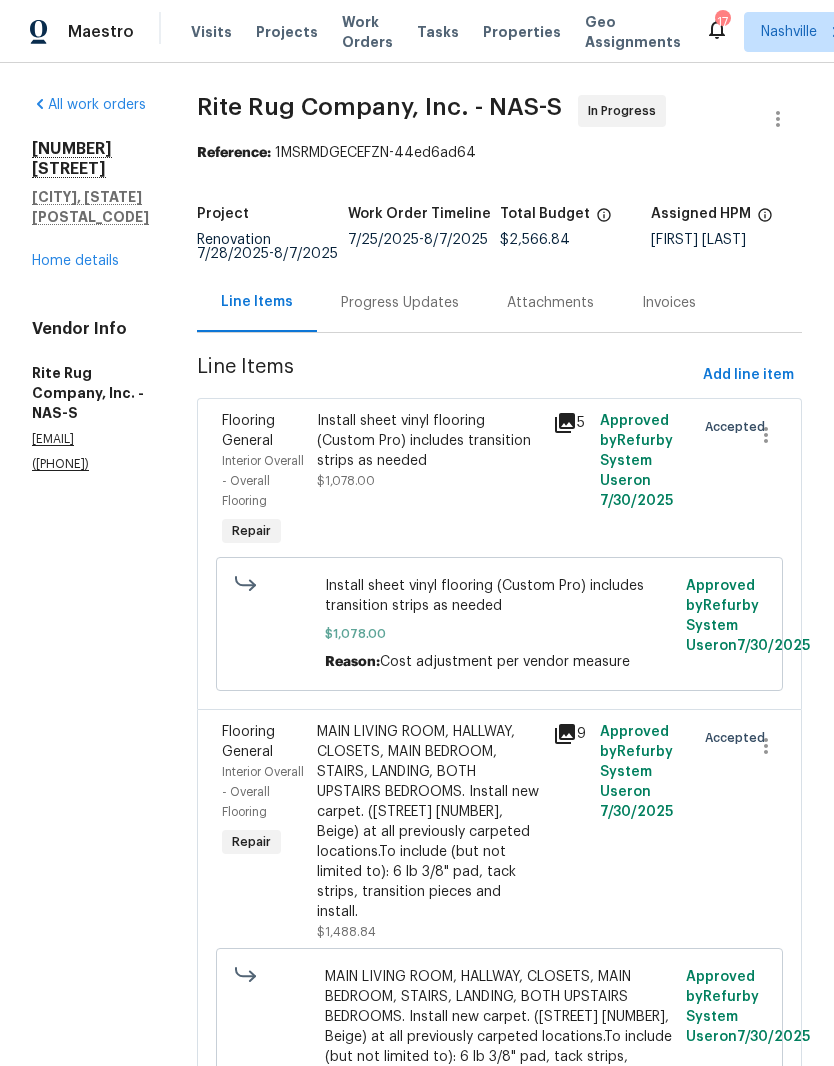click on "Progress Updates" at bounding box center (400, 303) 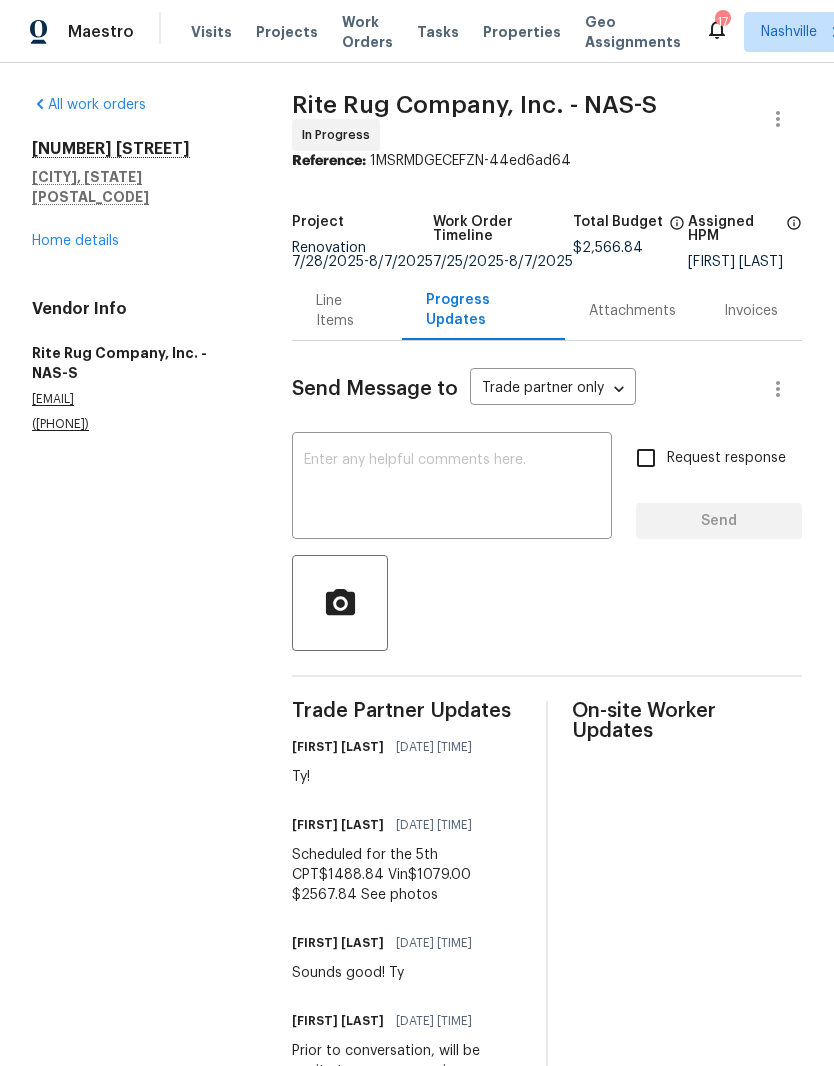 scroll, scrollTop: 0, scrollLeft: 0, axis: both 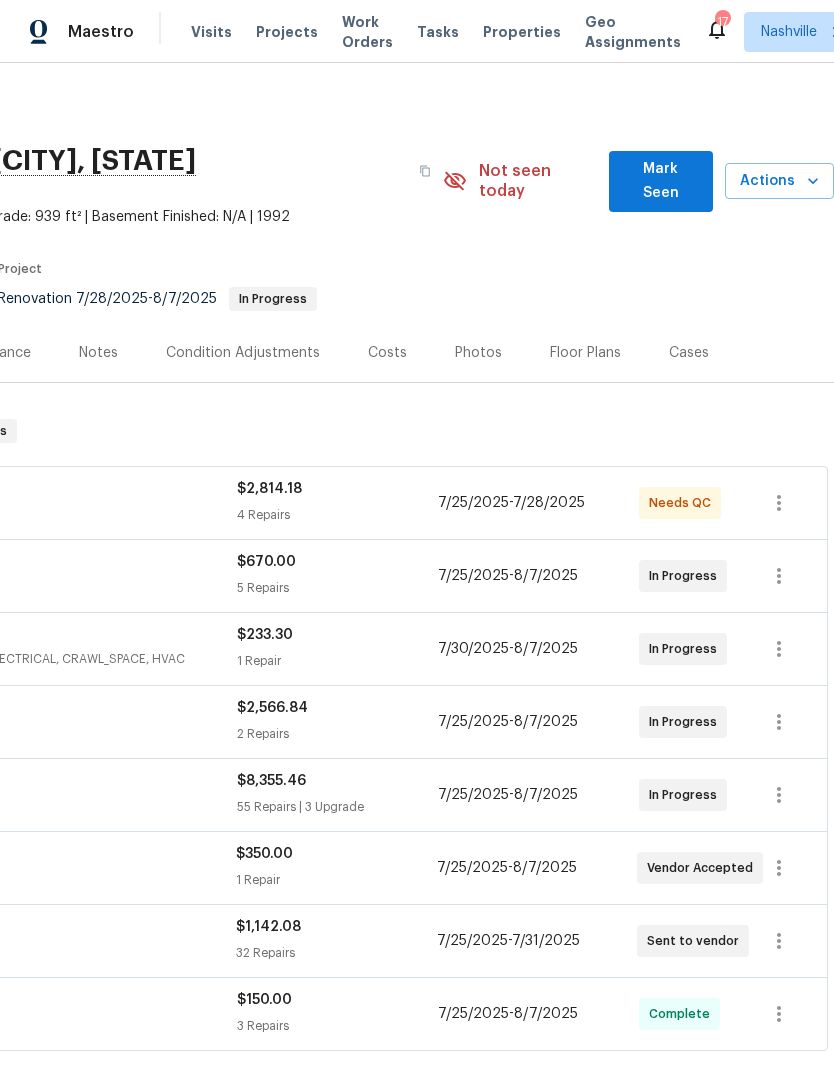 click on "Mark Seen" at bounding box center (661, 181) 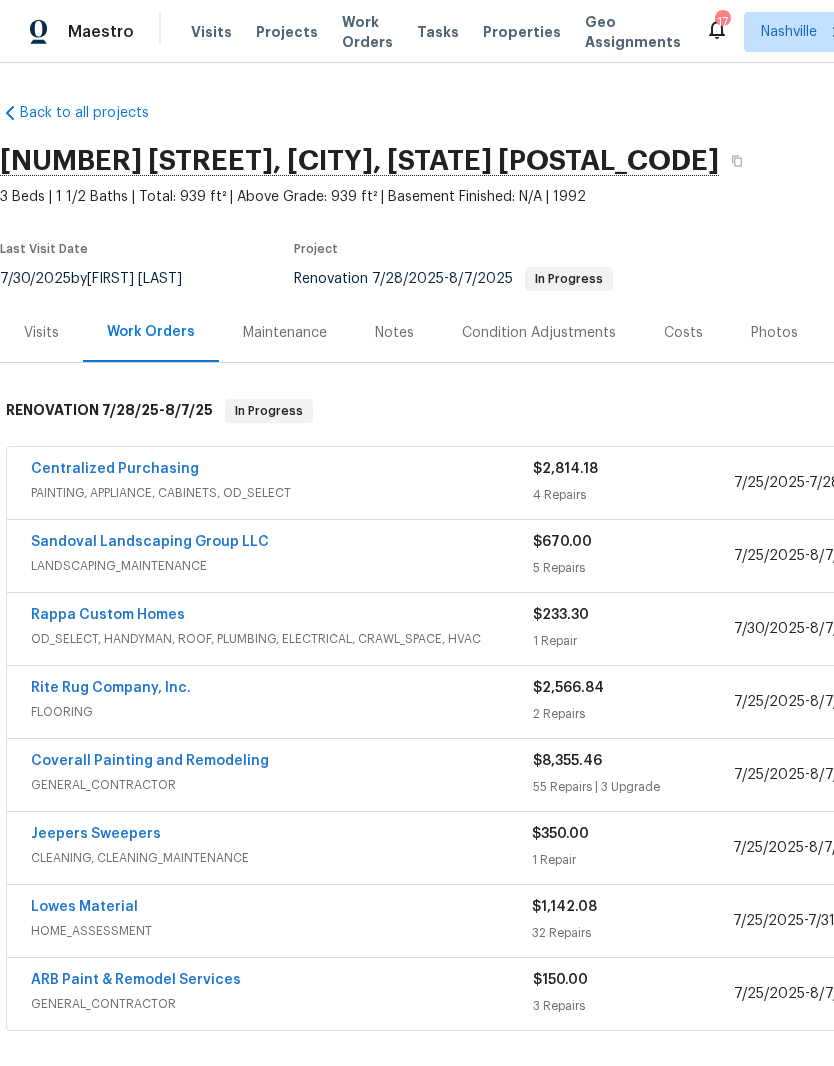 scroll, scrollTop: 0, scrollLeft: 0, axis: both 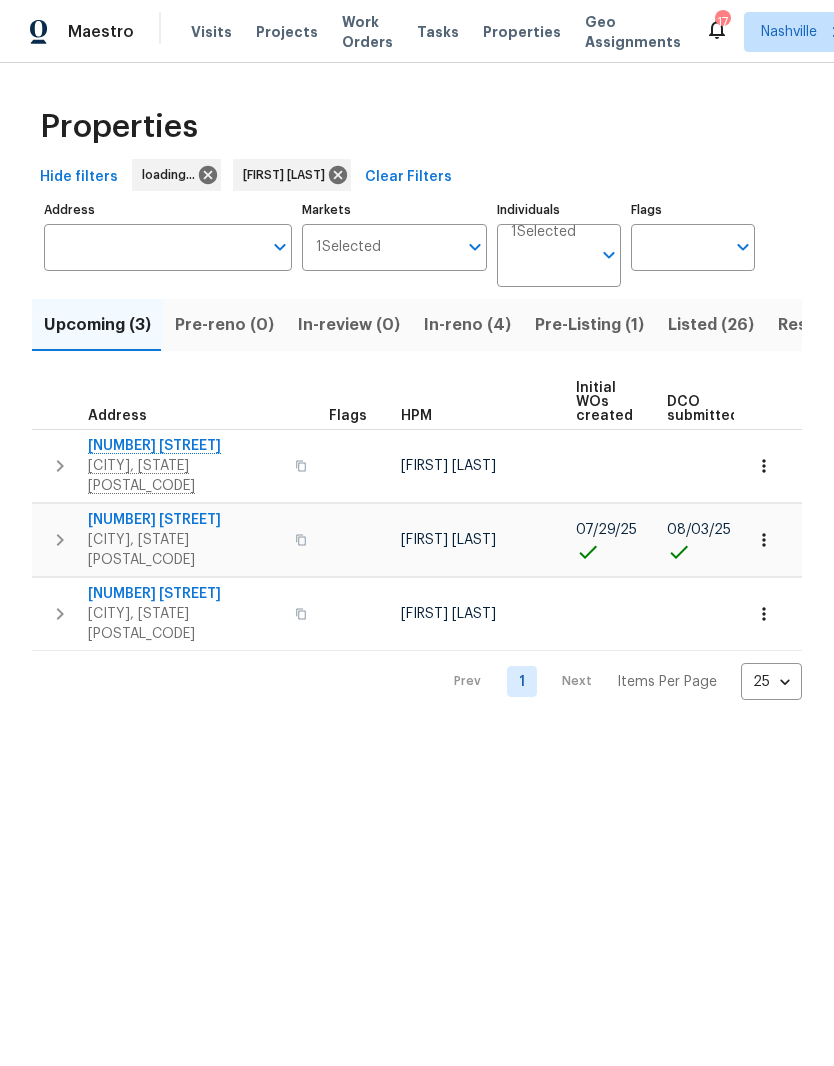 click on "[NUMBER] [STREET]" at bounding box center (185, 520) 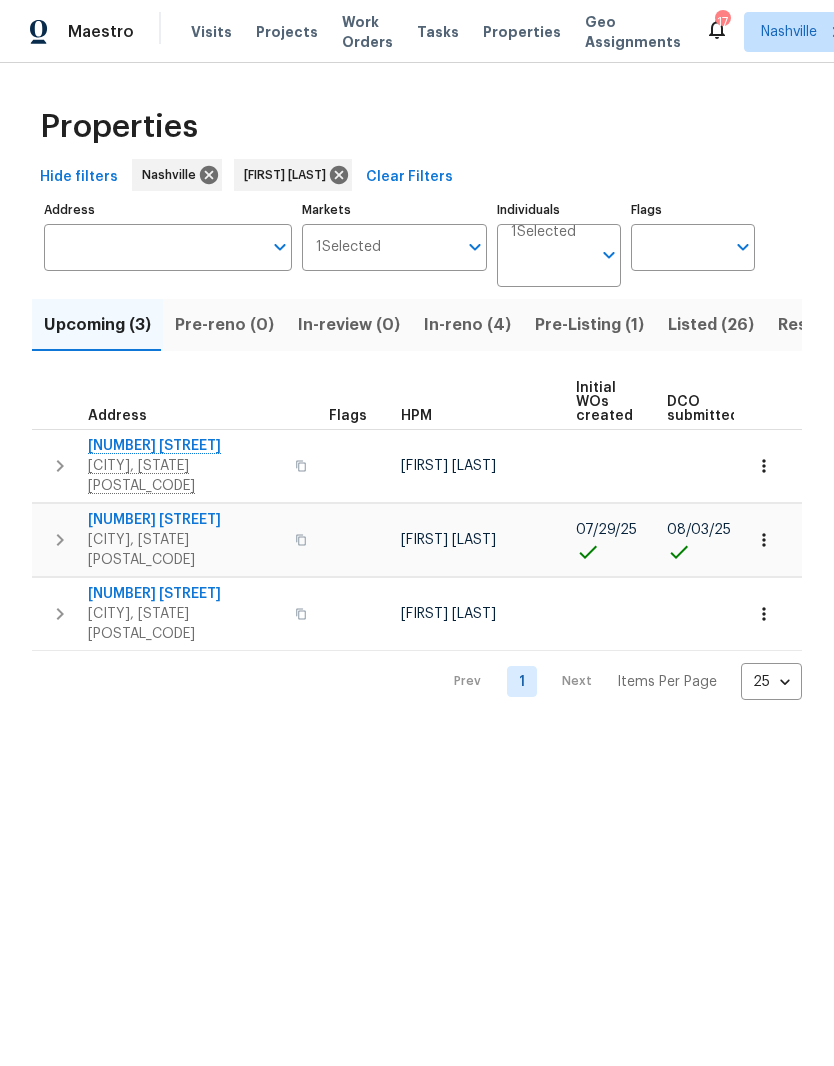 click on "In-reno (4)" at bounding box center (467, 325) 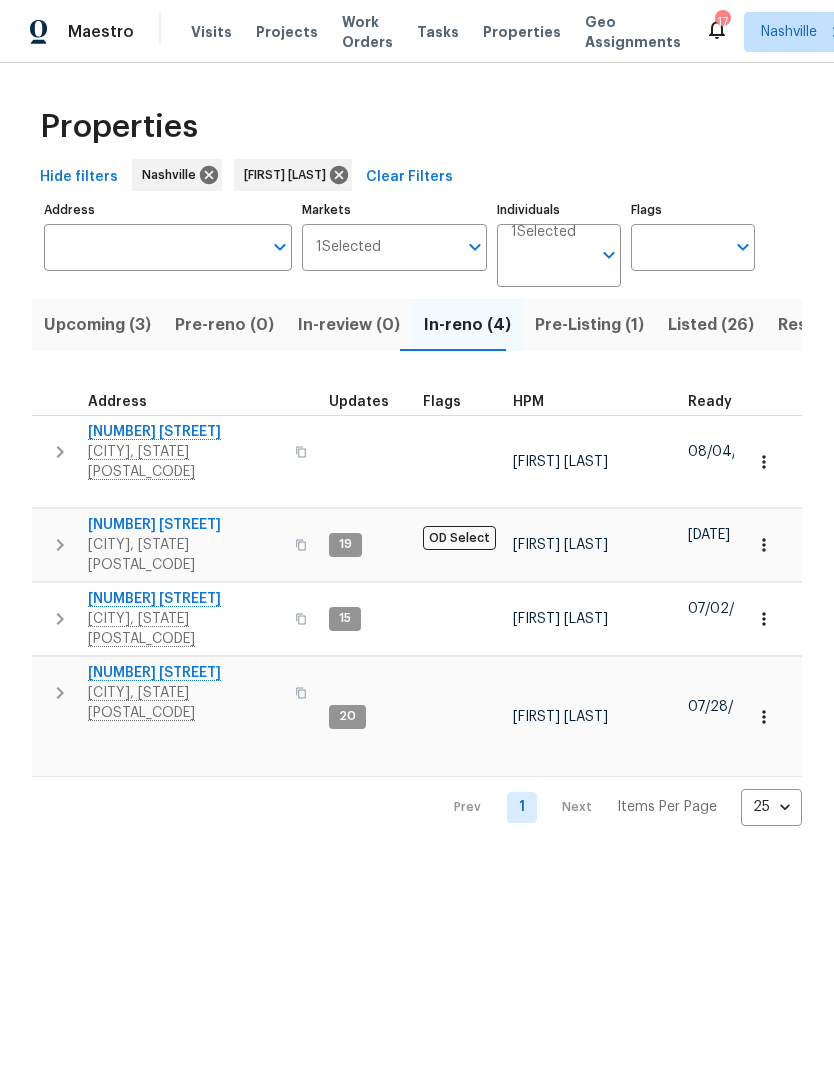 click on "[NUMBER] [STREET]" at bounding box center [185, 432] 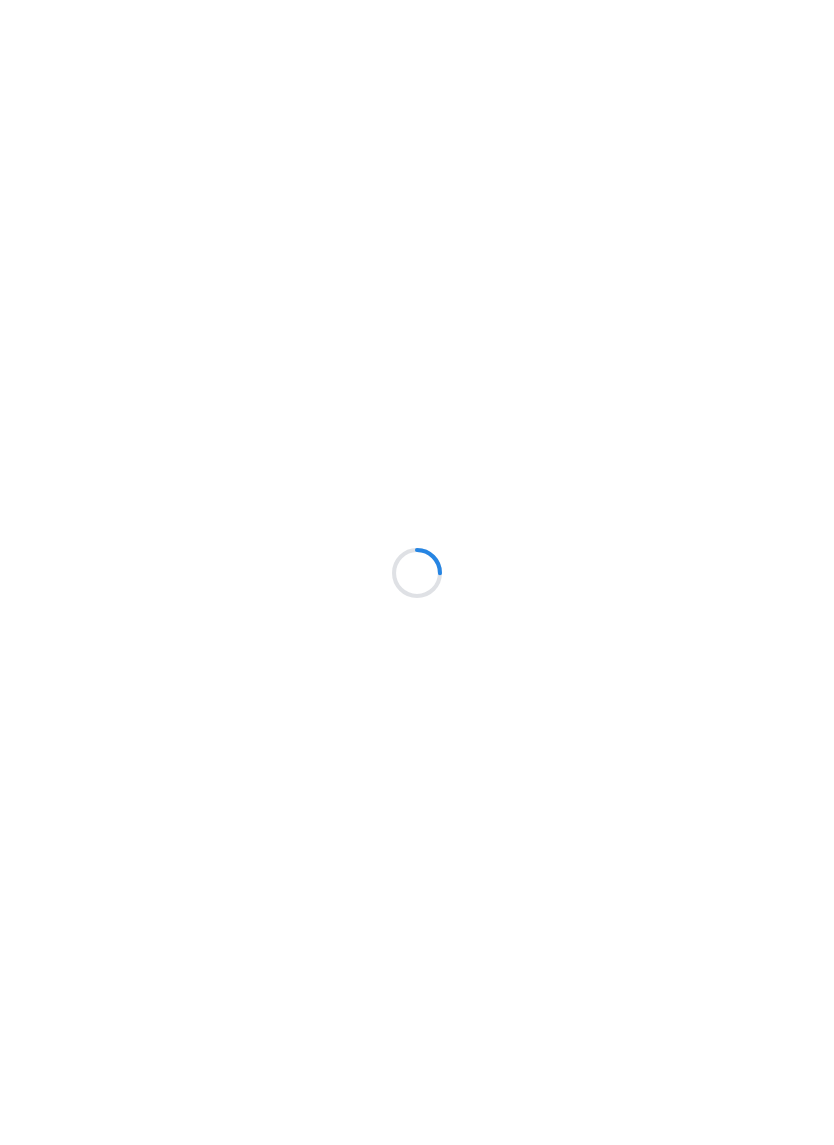 scroll, scrollTop: 0, scrollLeft: 0, axis: both 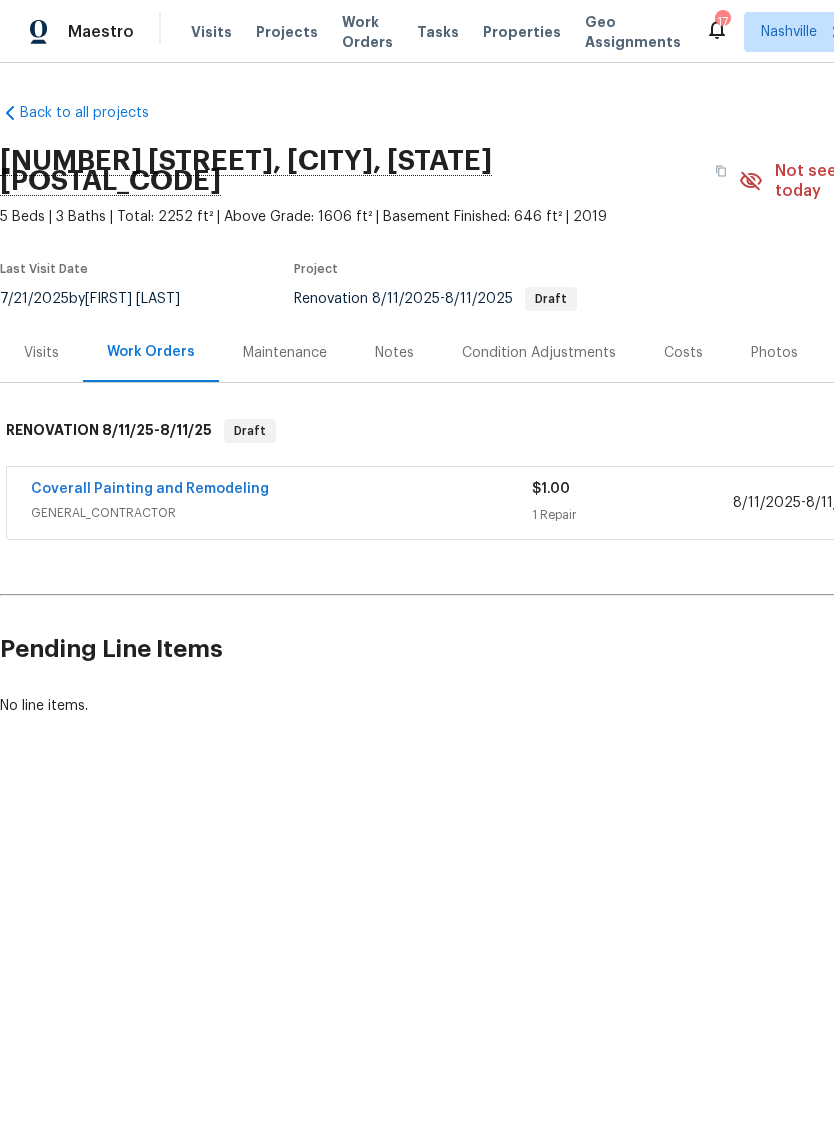click on "Costs" at bounding box center [683, 353] 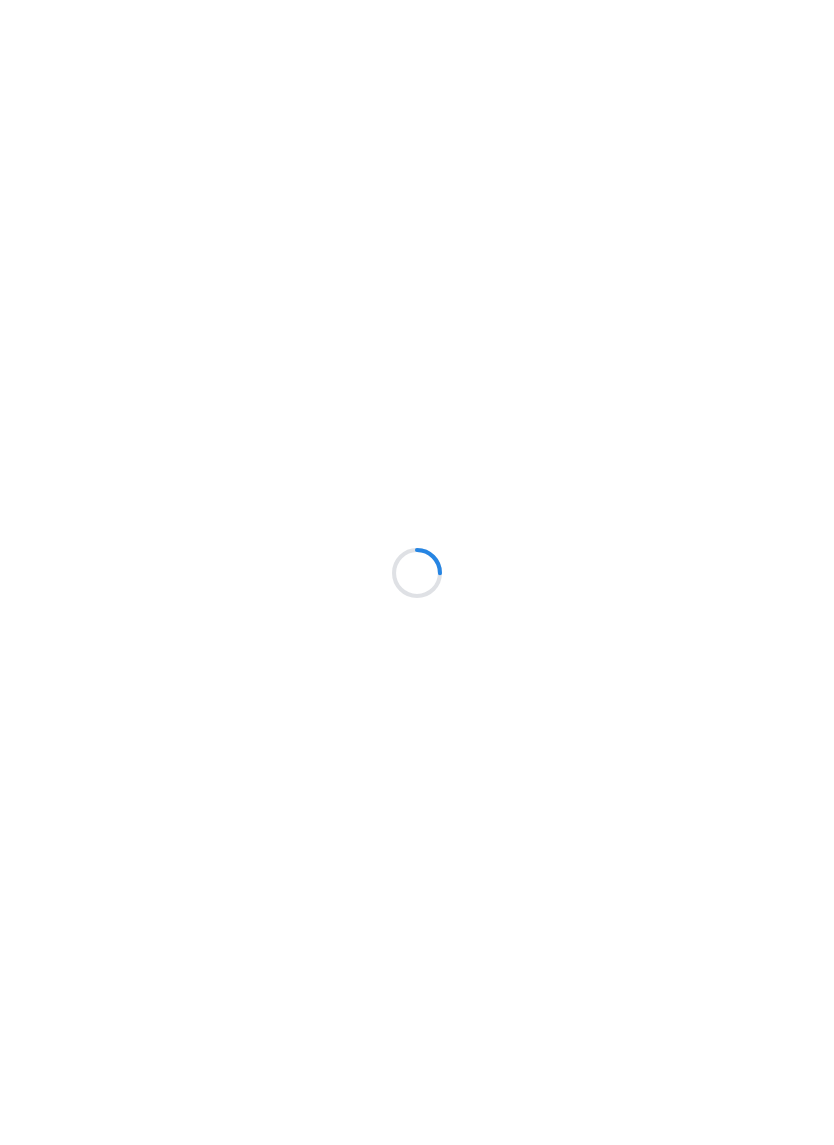 scroll, scrollTop: 0, scrollLeft: 0, axis: both 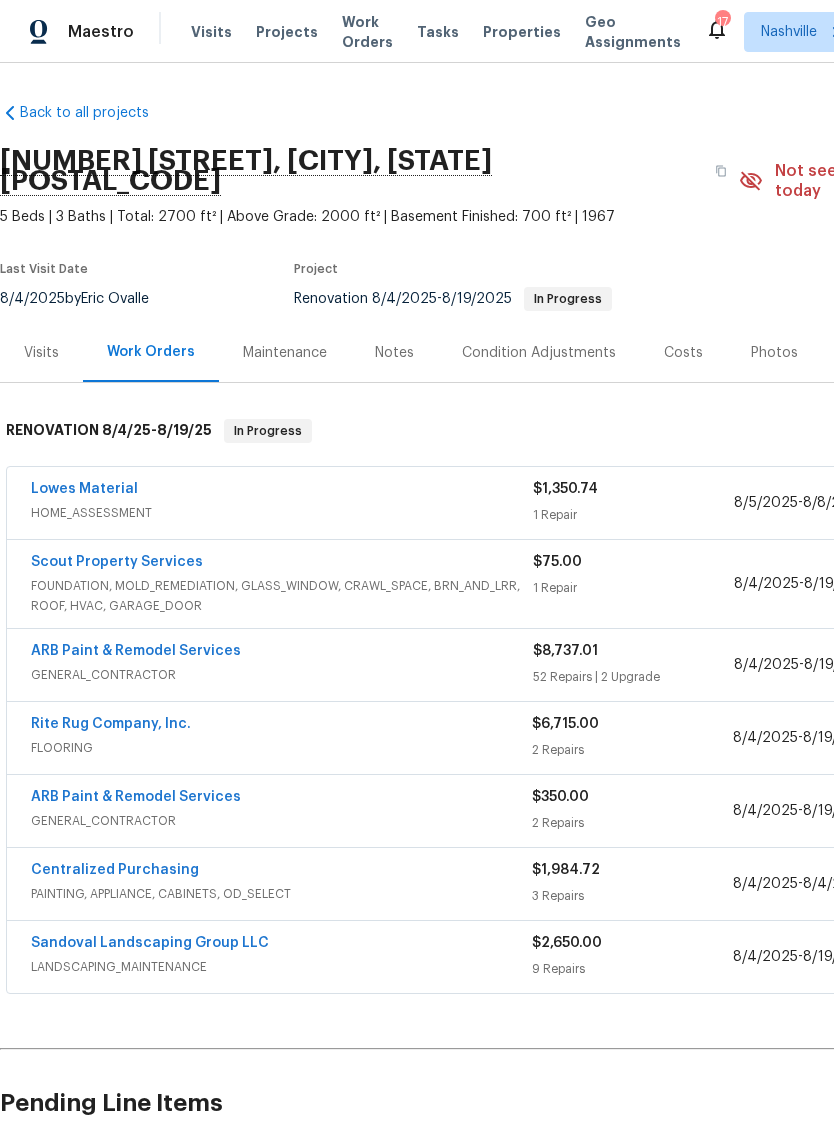 click on "Costs" at bounding box center [683, 353] 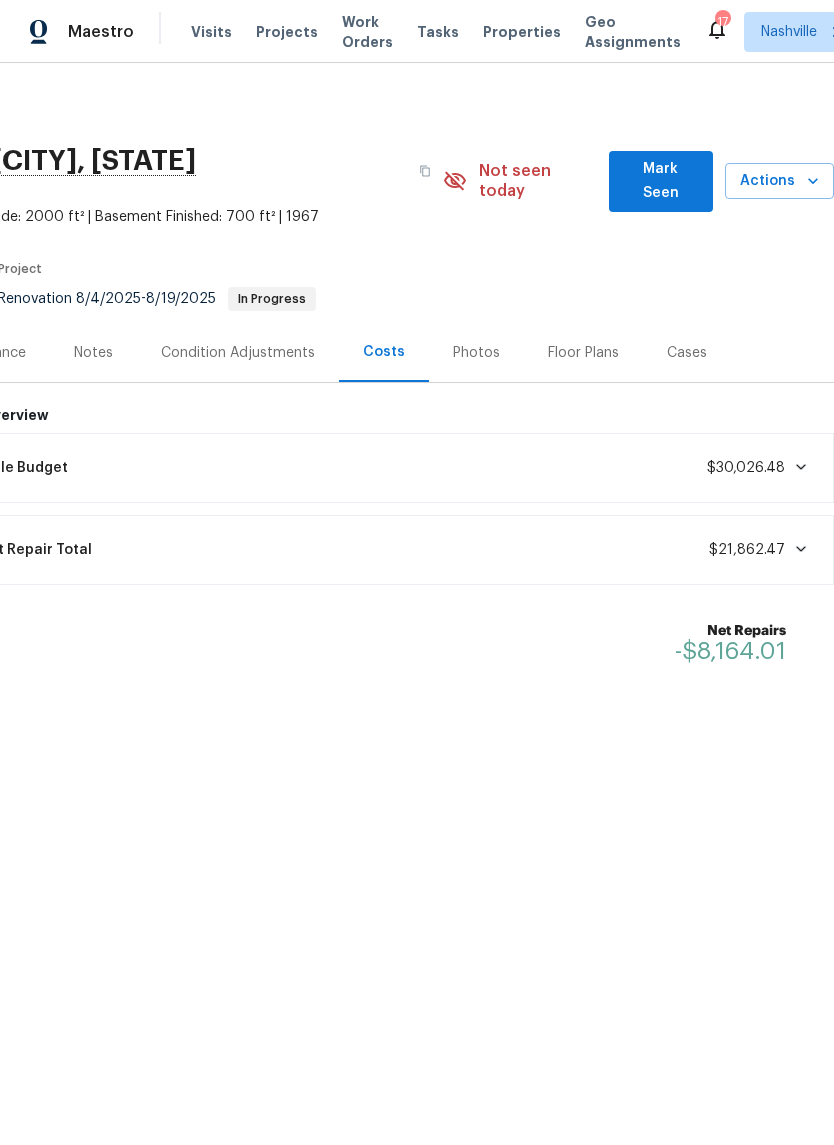 scroll, scrollTop: 0, scrollLeft: 296, axis: horizontal 